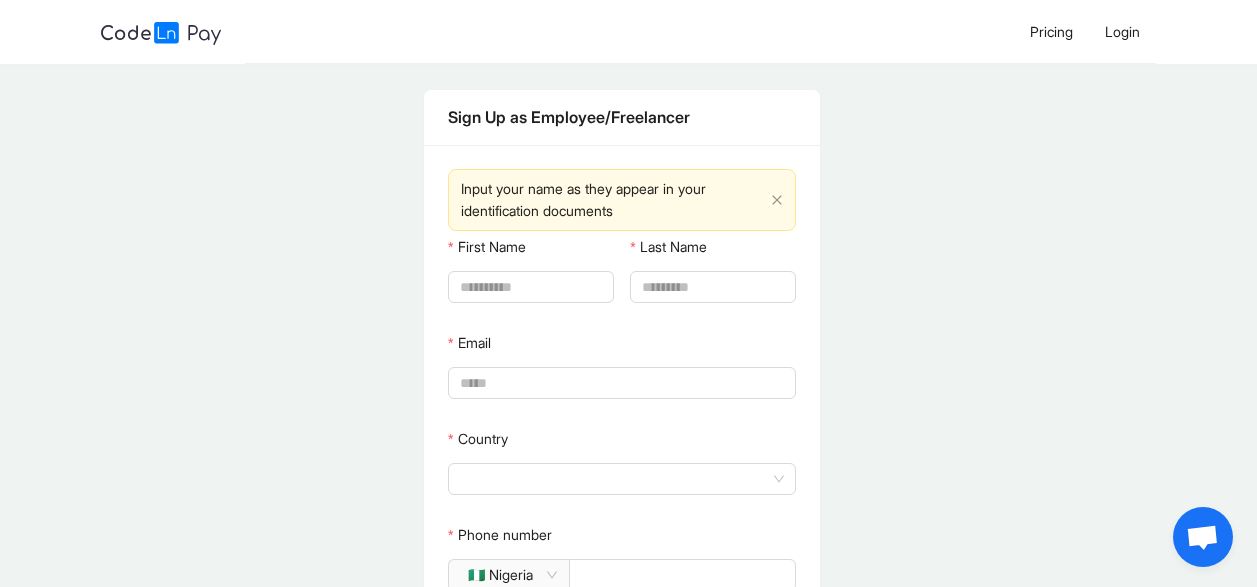 scroll, scrollTop: 0, scrollLeft: 0, axis: both 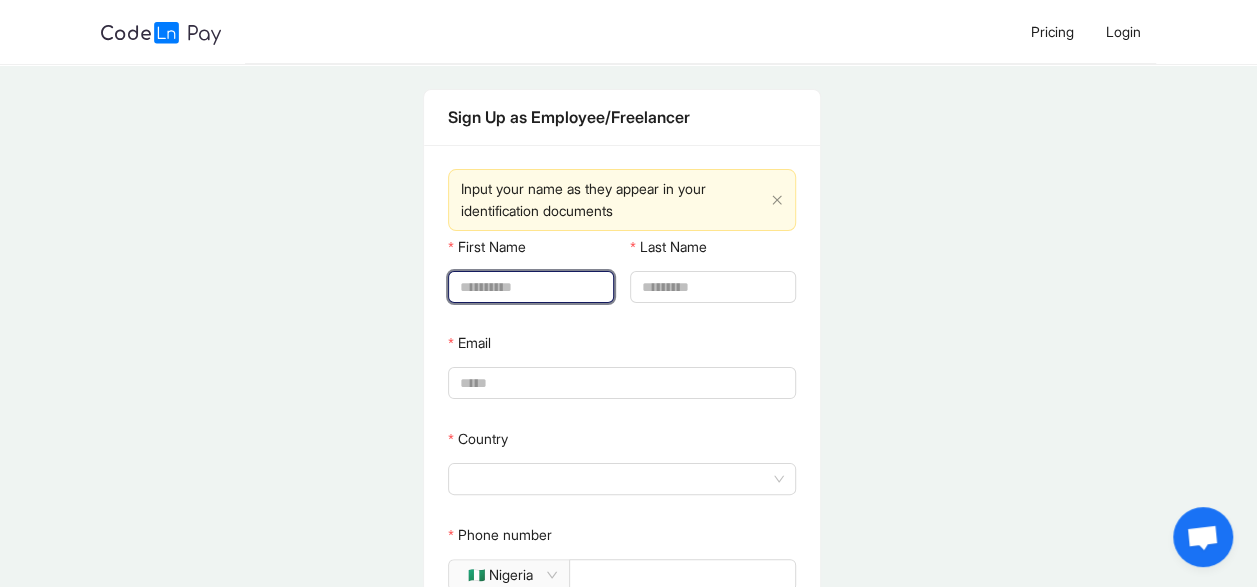 click on "First Name" at bounding box center [529, 287] 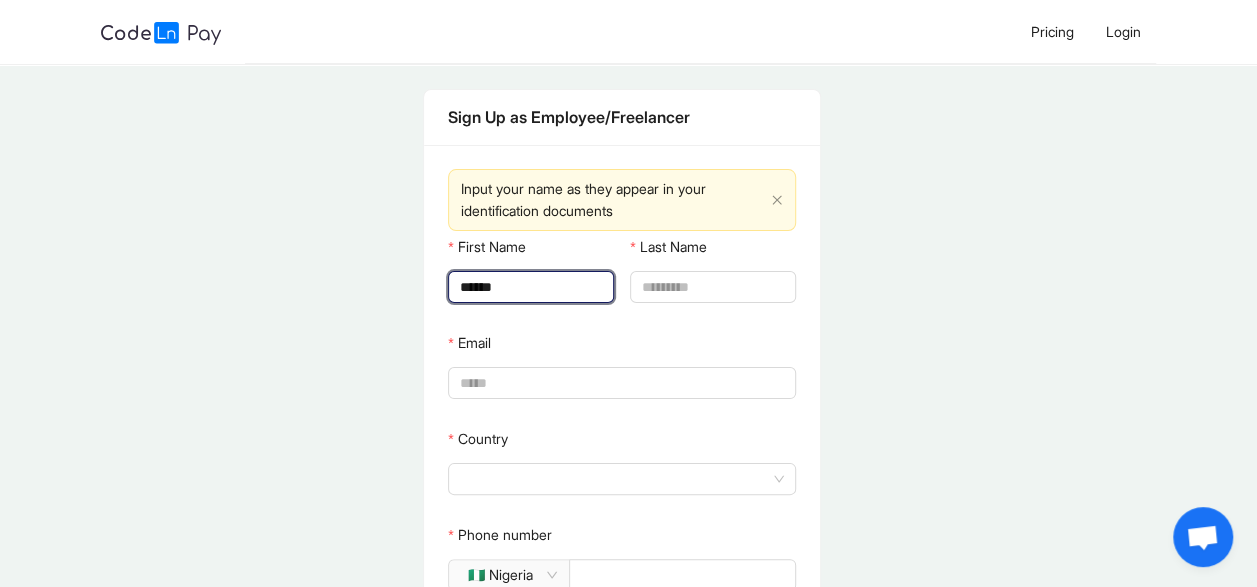 type on "********" 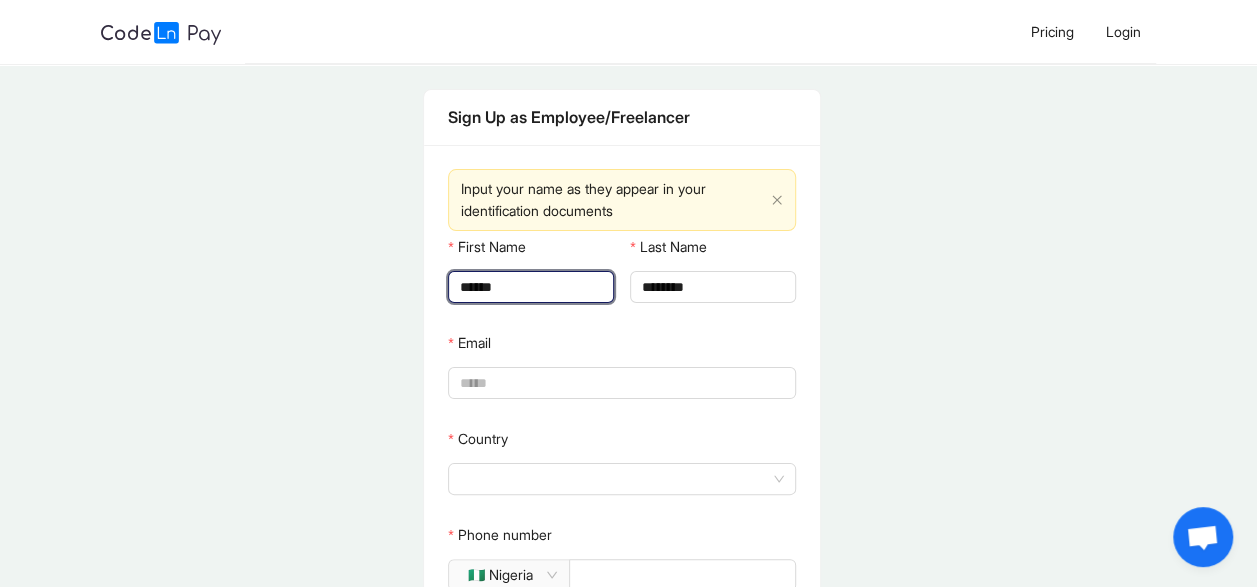 type on "*****" 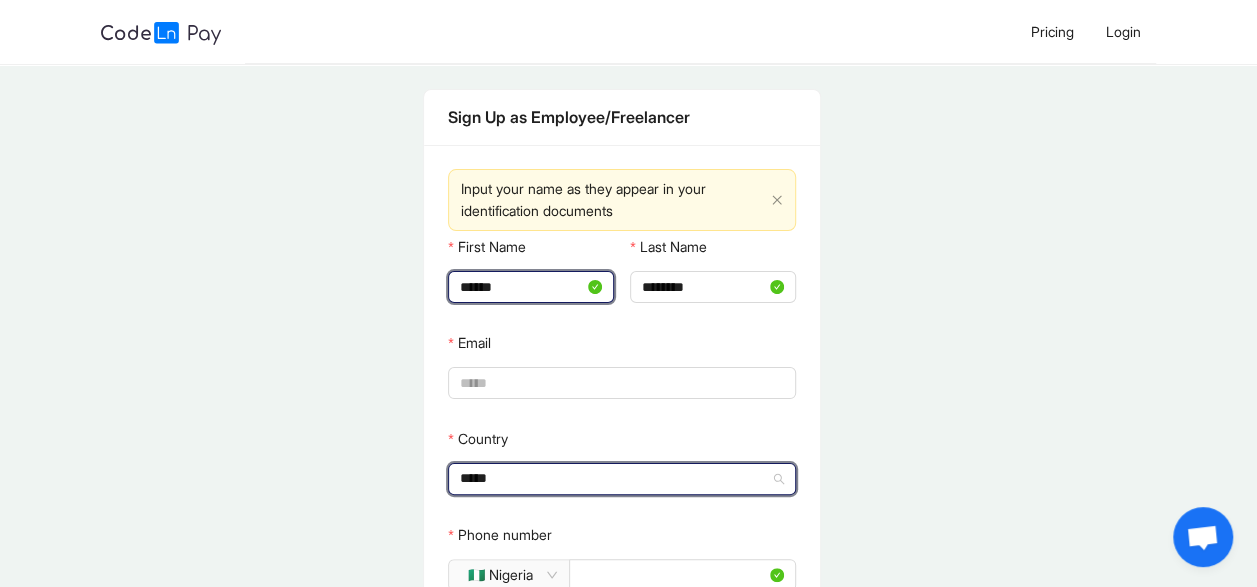 type 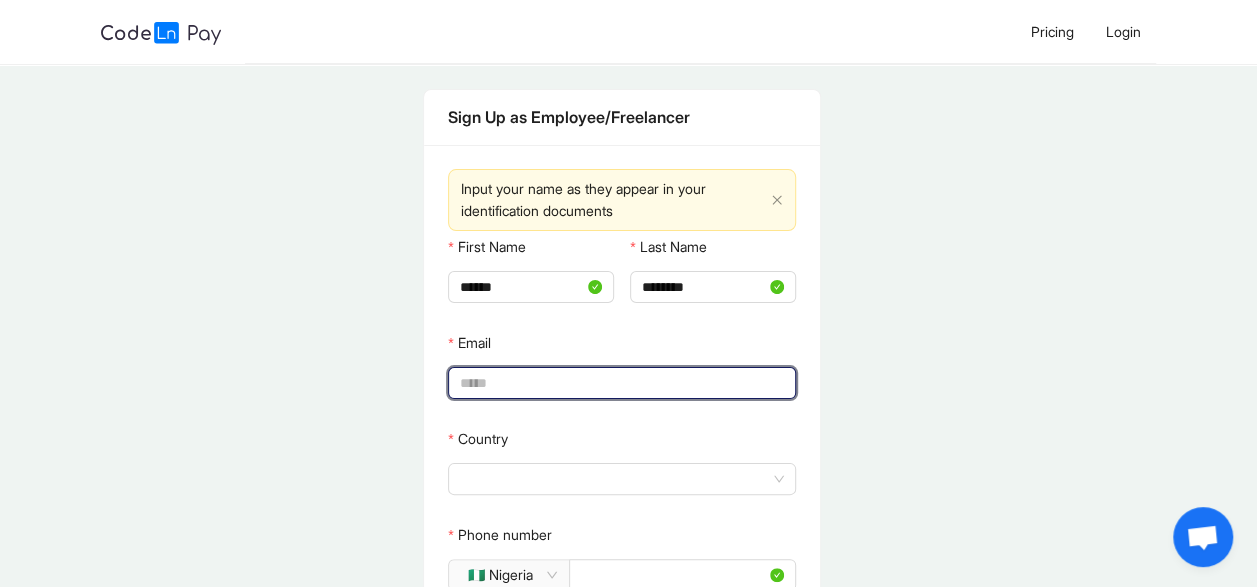 click on "Email" at bounding box center [620, 383] 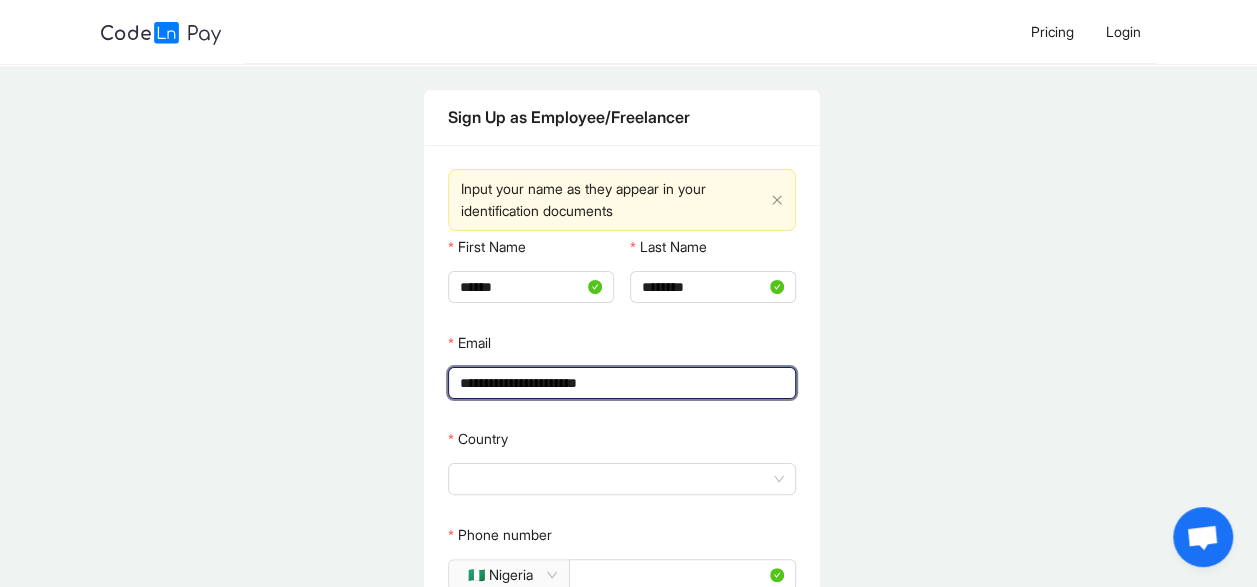 type on "*****" 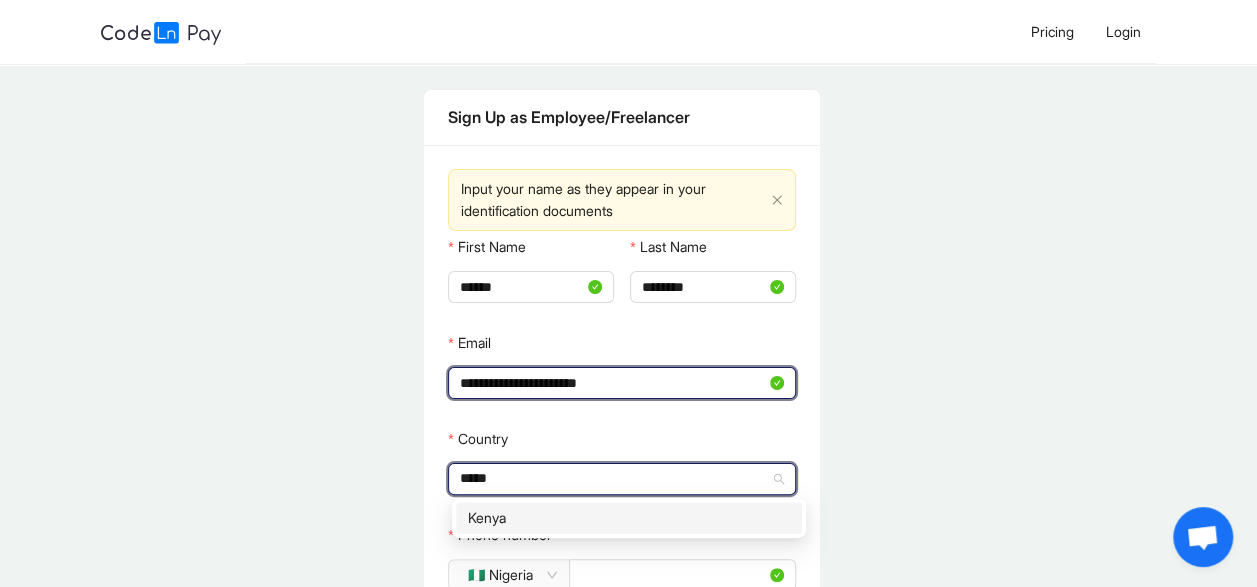 type 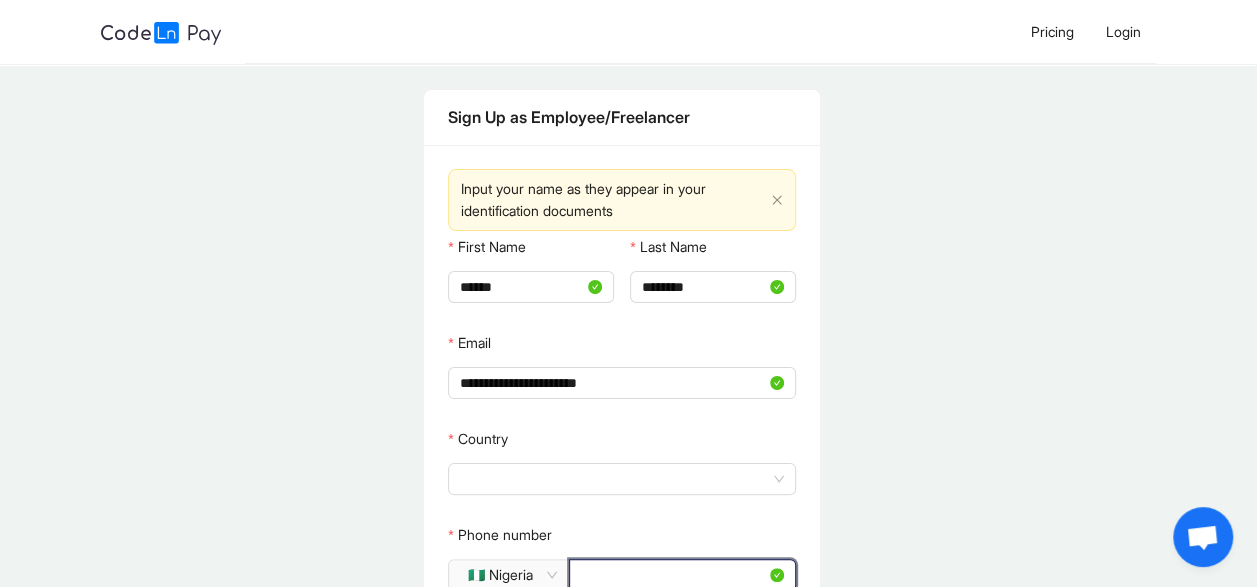 click on "**********" at bounding box center [673, 575] 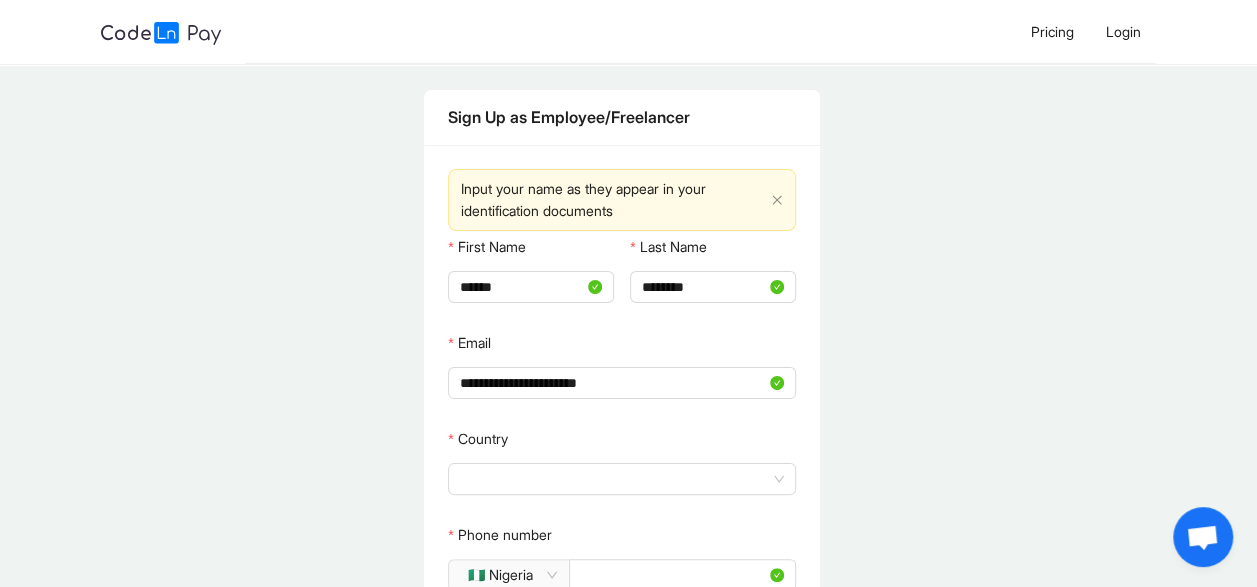 click on "Sign Up as Employee/Freelancer  Input your name as they appear in your identification documents First Name [FIRST] Last Name [LAST] Email [EMAIL] Country Phone number 🇳🇬 Nigeria [PHONE]  phone not valid  Password Confirm Submit  Already have an account?   Sign in  Are you looking to Signup as an Employer   Start here" at bounding box center (622, 535) 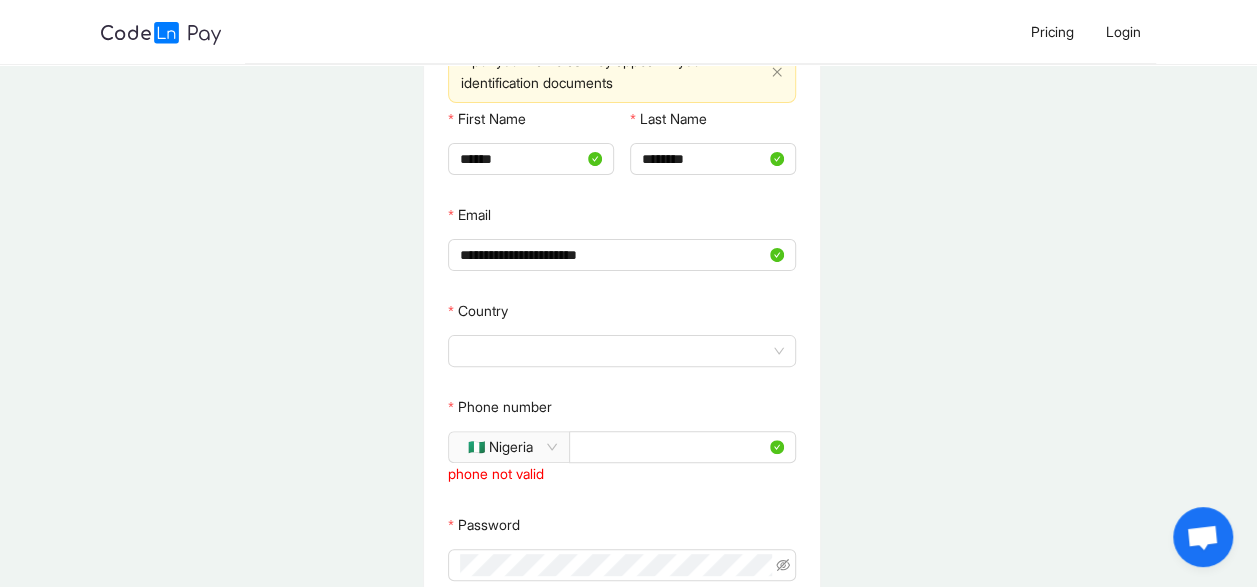 scroll, scrollTop: 130, scrollLeft: 0, axis: vertical 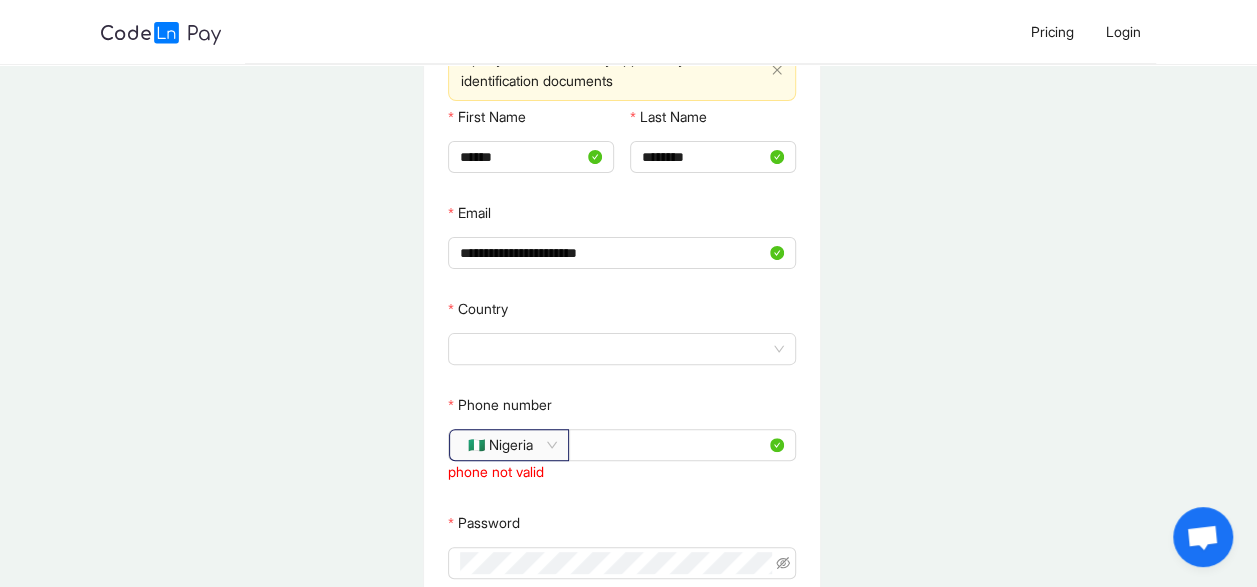 click on "🇳🇬 Nigeria" 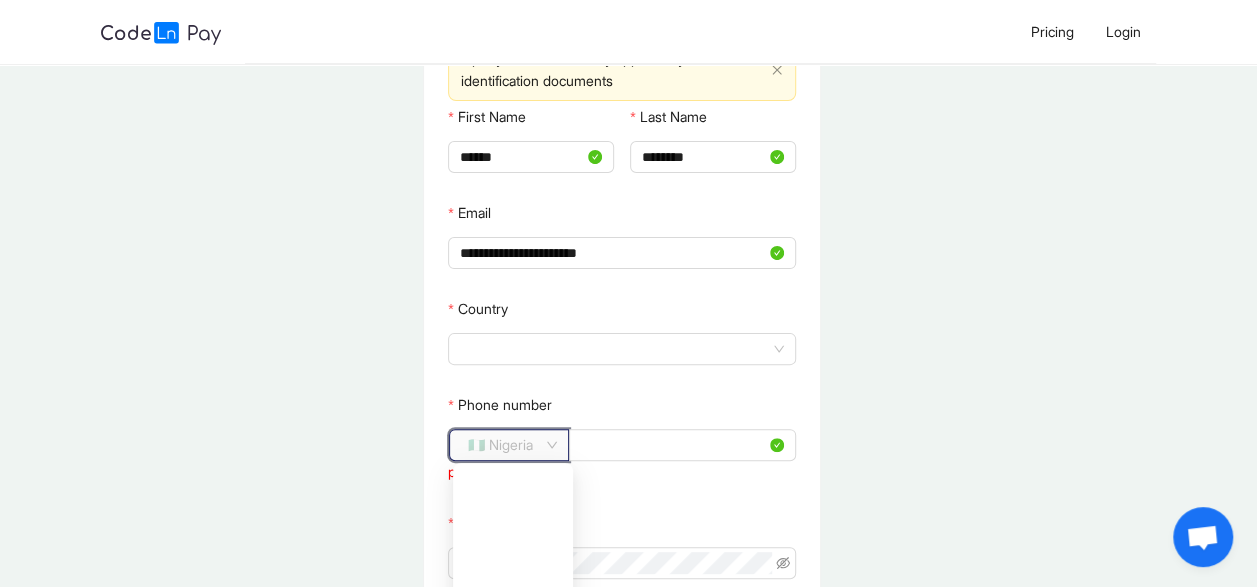 scroll, scrollTop: 3528, scrollLeft: 0, axis: vertical 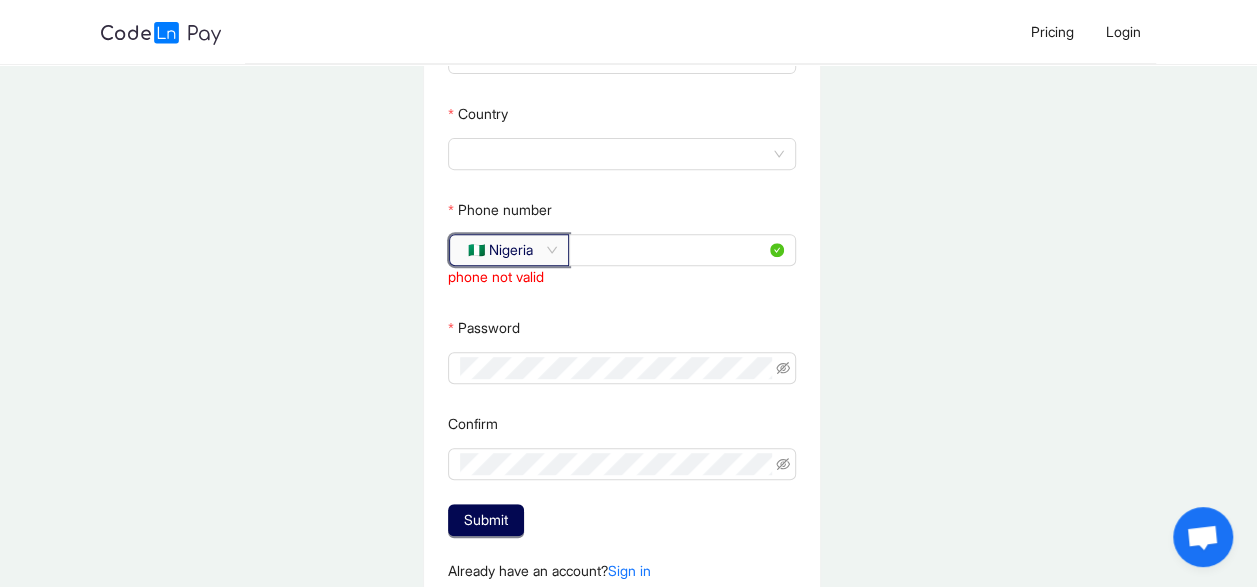 click on "🇳🇬 Nigeria" 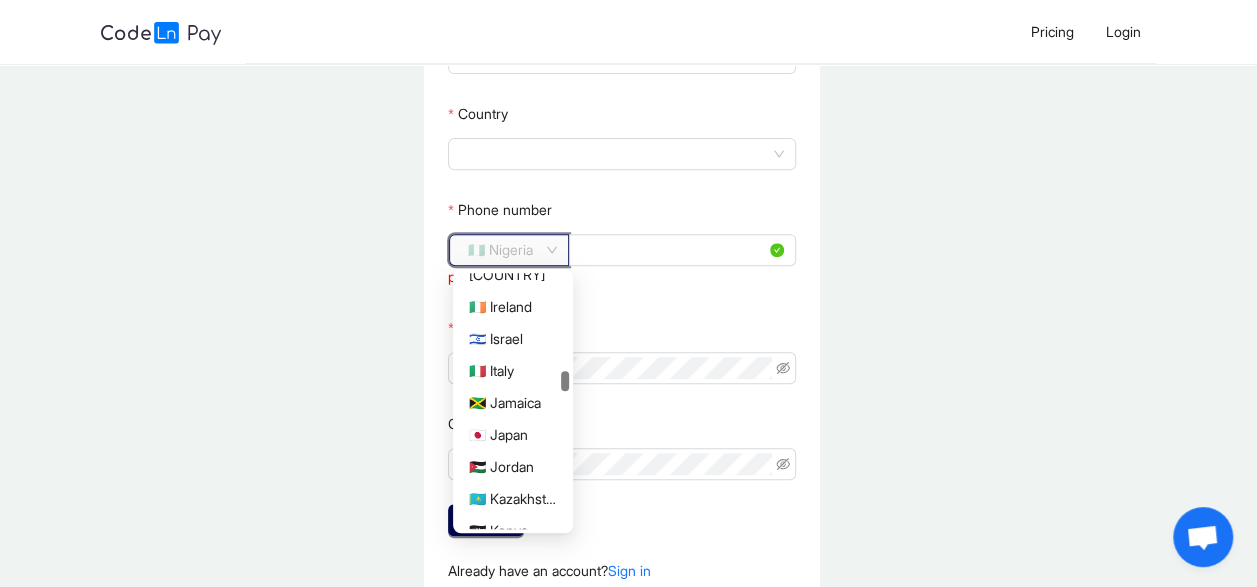 scroll, scrollTop: 2434, scrollLeft: 0, axis: vertical 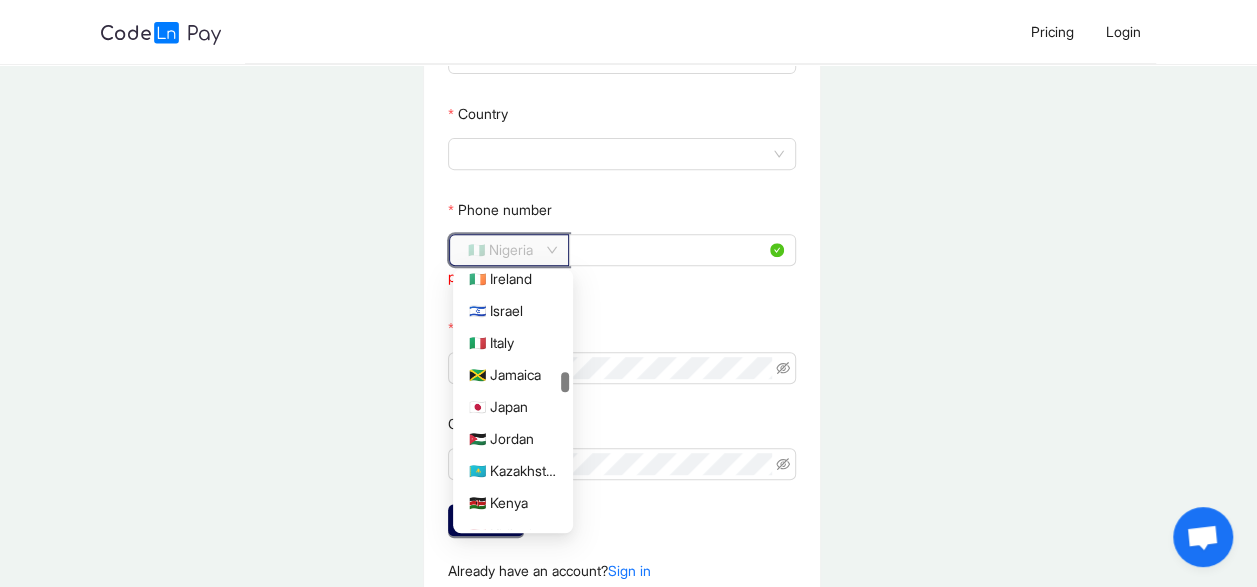 drag, startPoint x: 568, startPoint y: 438, endPoint x: 559, endPoint y: 382, distance: 56.718605 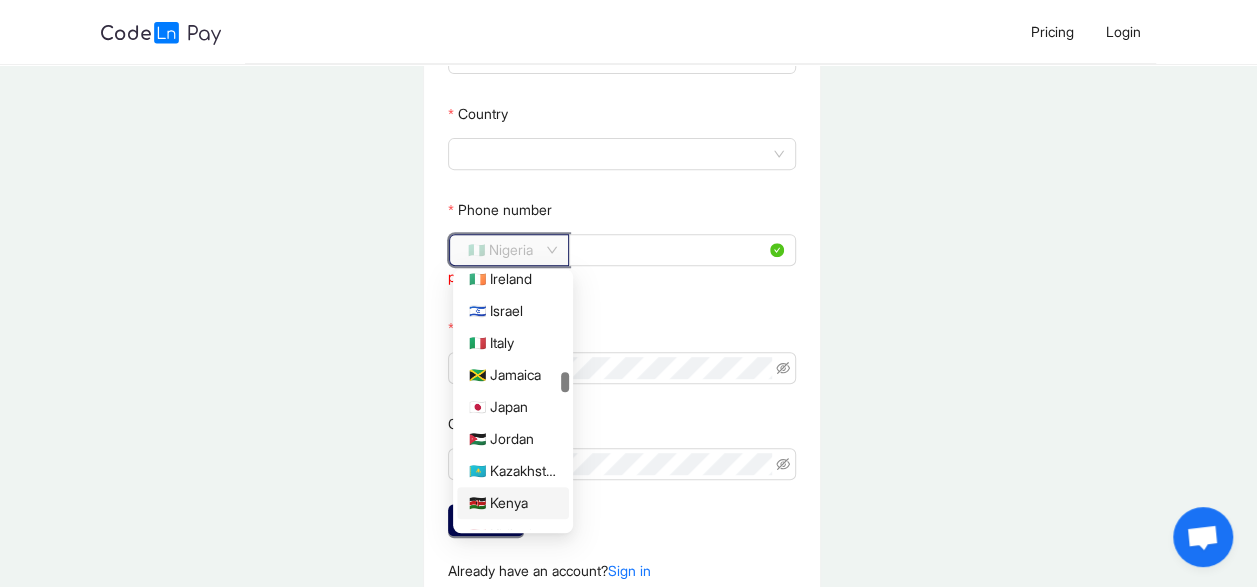 click on "🇰🇪 Kenya" at bounding box center (513, 503) 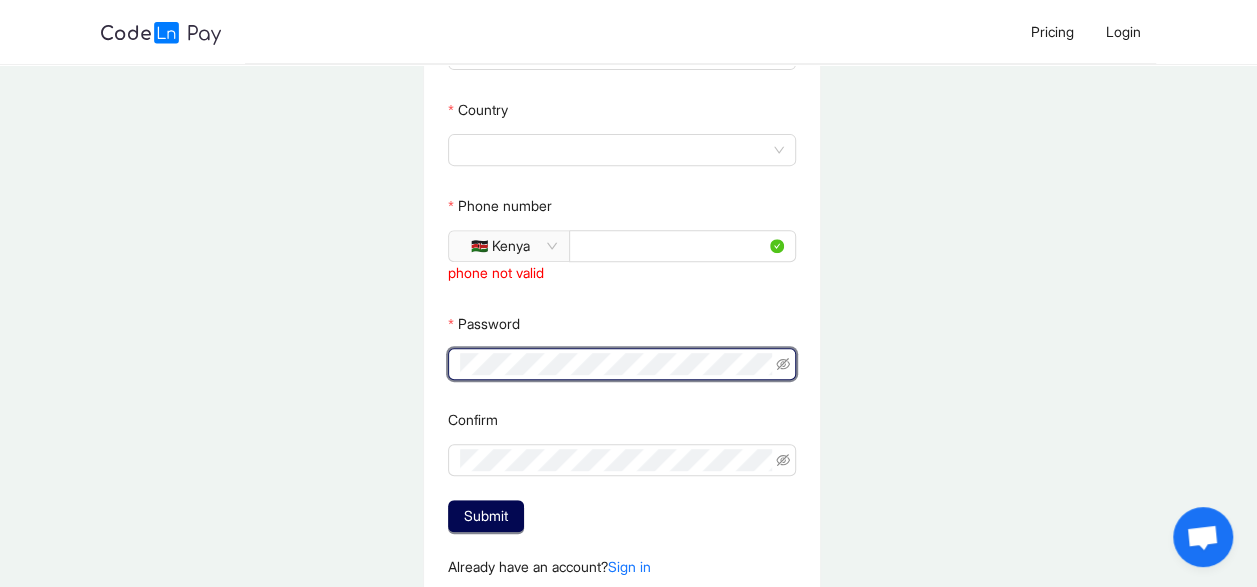 scroll, scrollTop: 265, scrollLeft: 0, axis: vertical 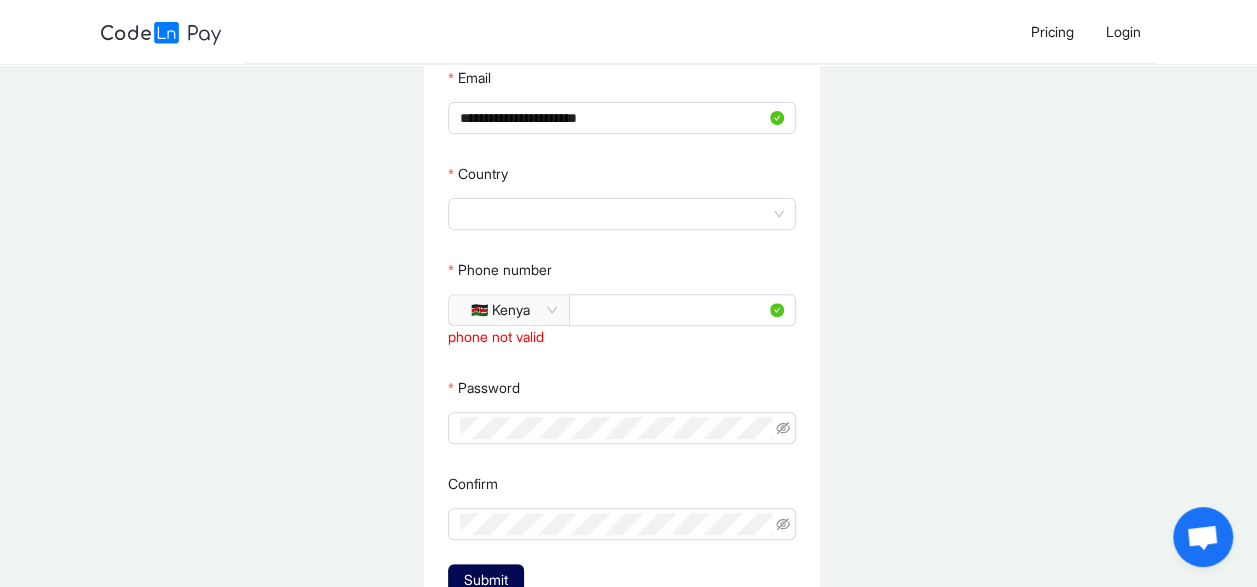 click on "[COUNTRY_CODE]" at bounding box center [622, 298] 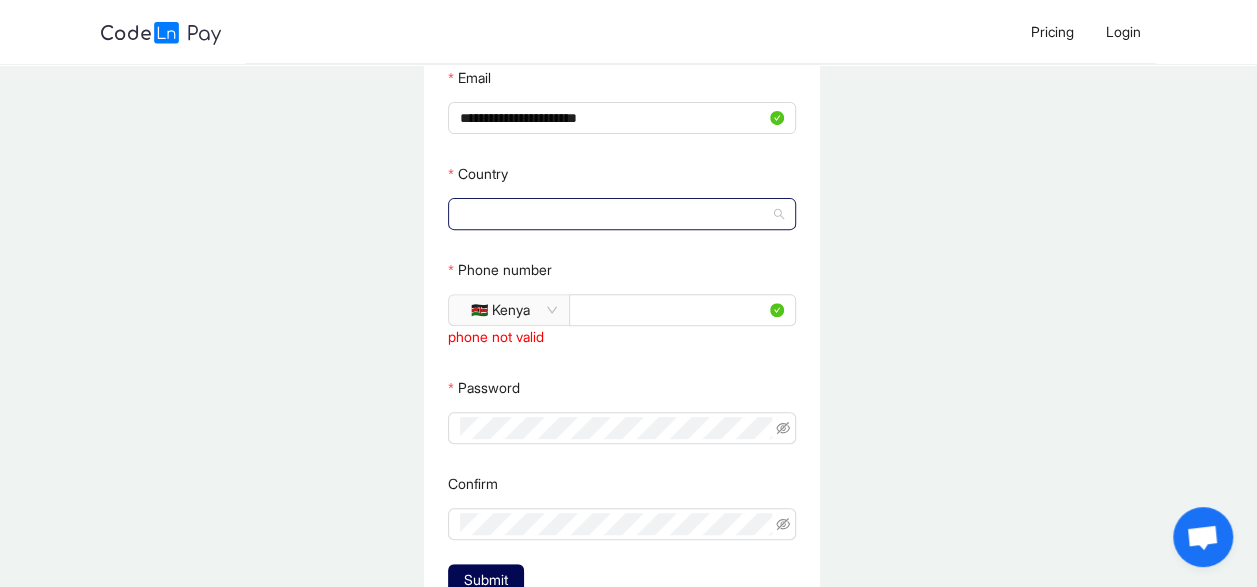 click 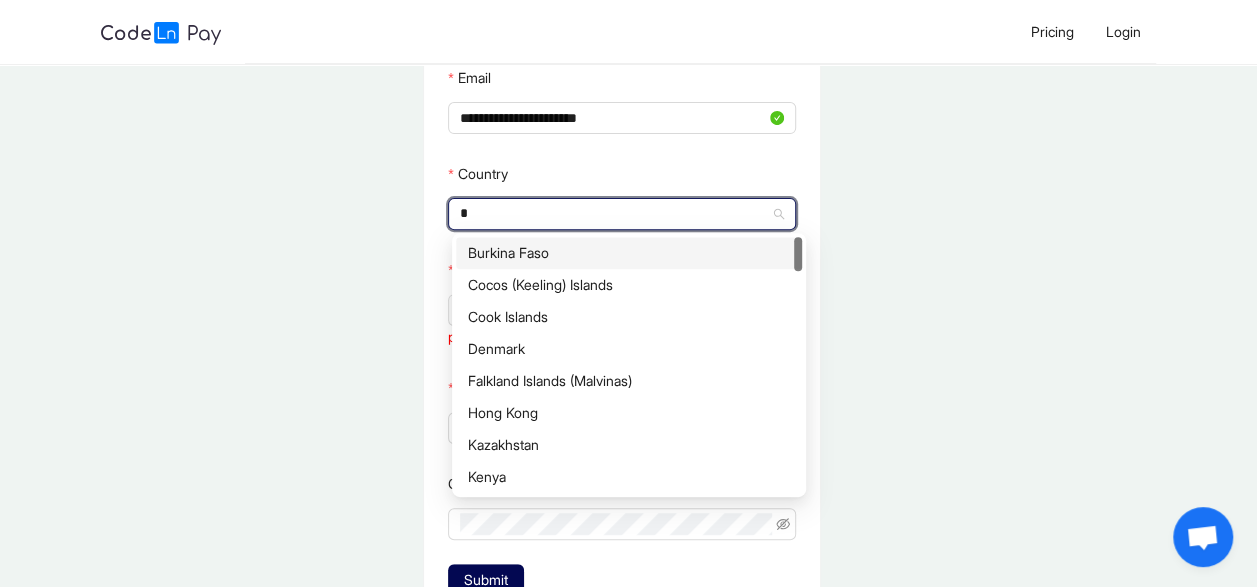 type on "**" 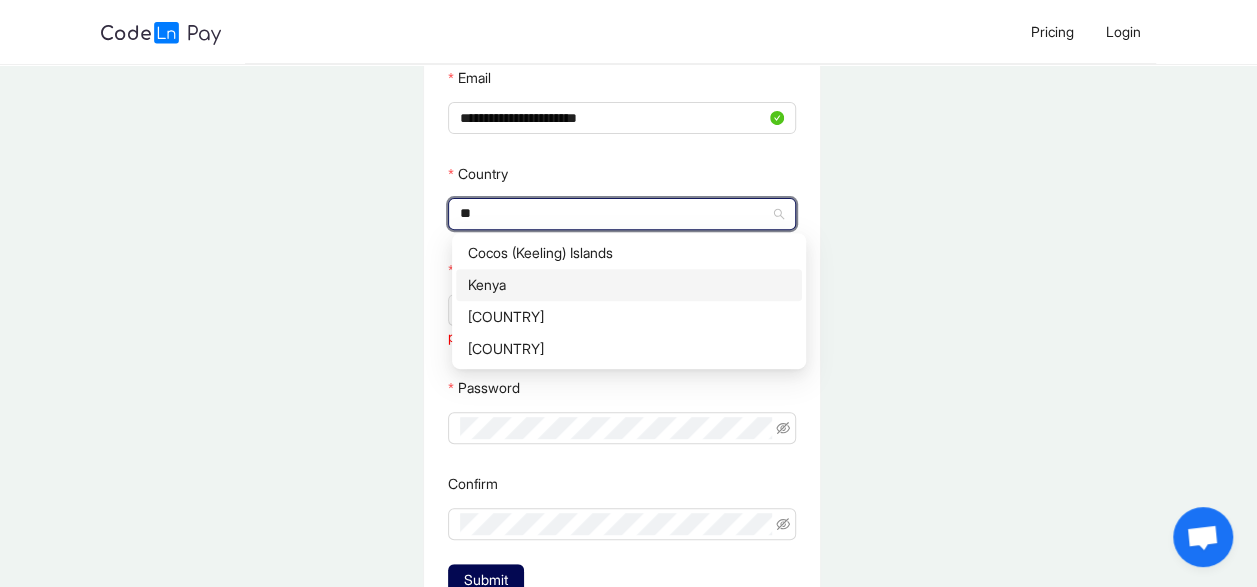 click on "Kenya" 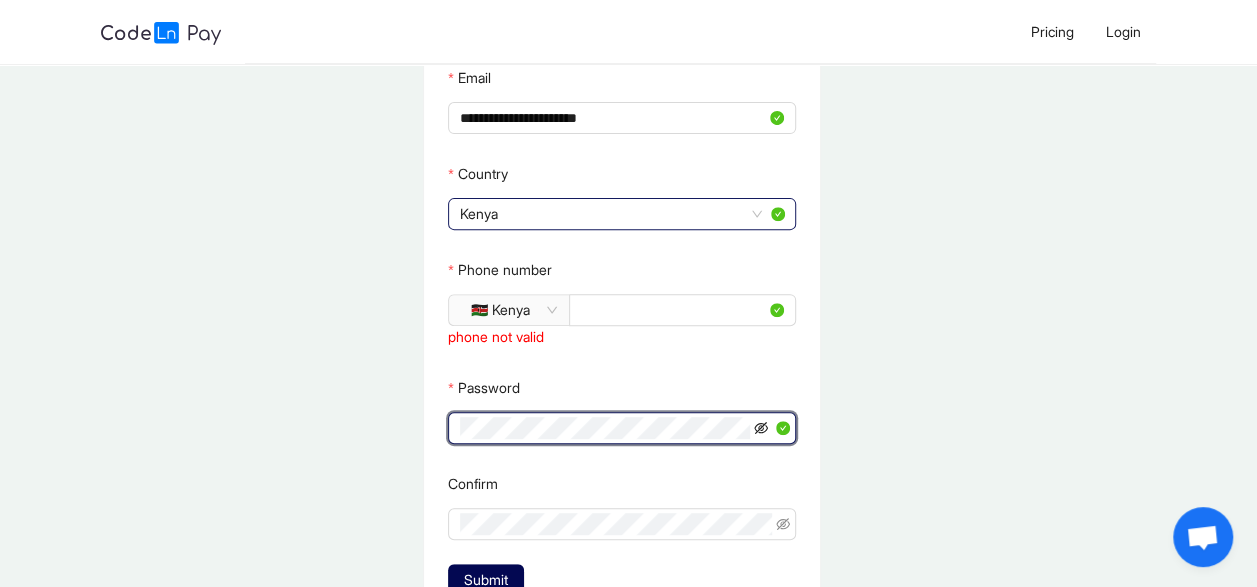 click 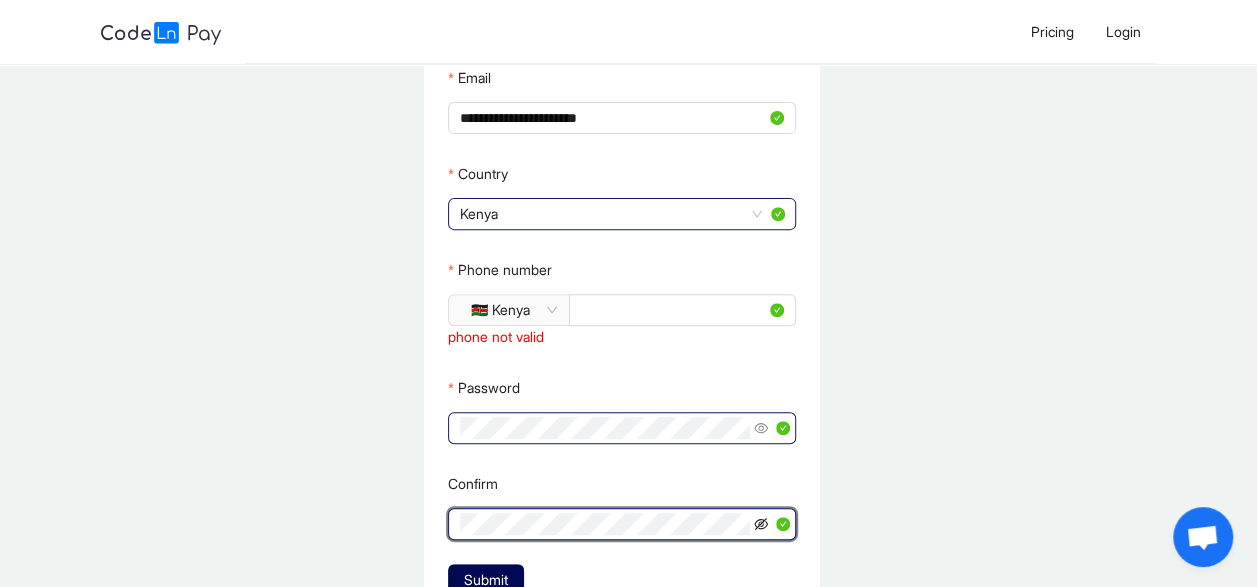 click 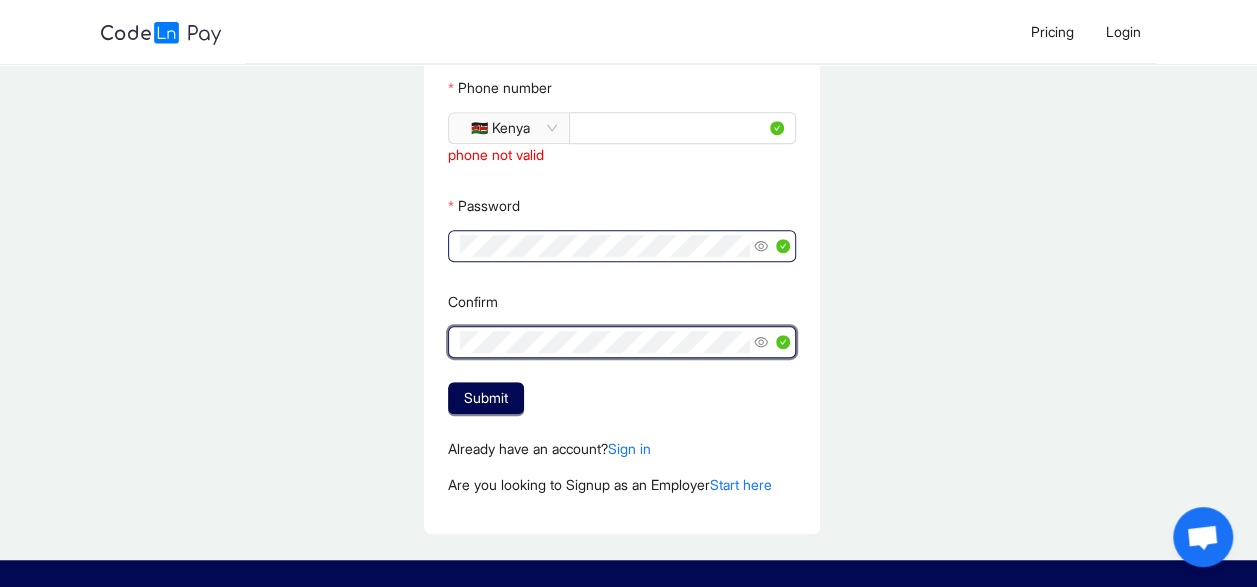 scroll, scrollTop: 451, scrollLeft: 0, axis: vertical 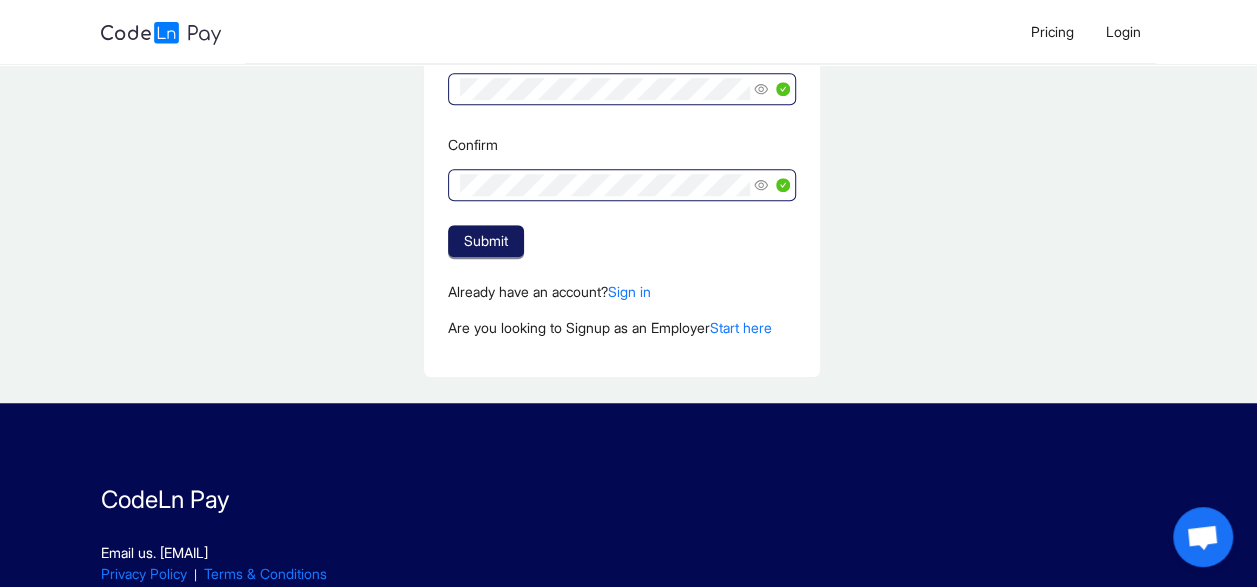 click on "Submit" 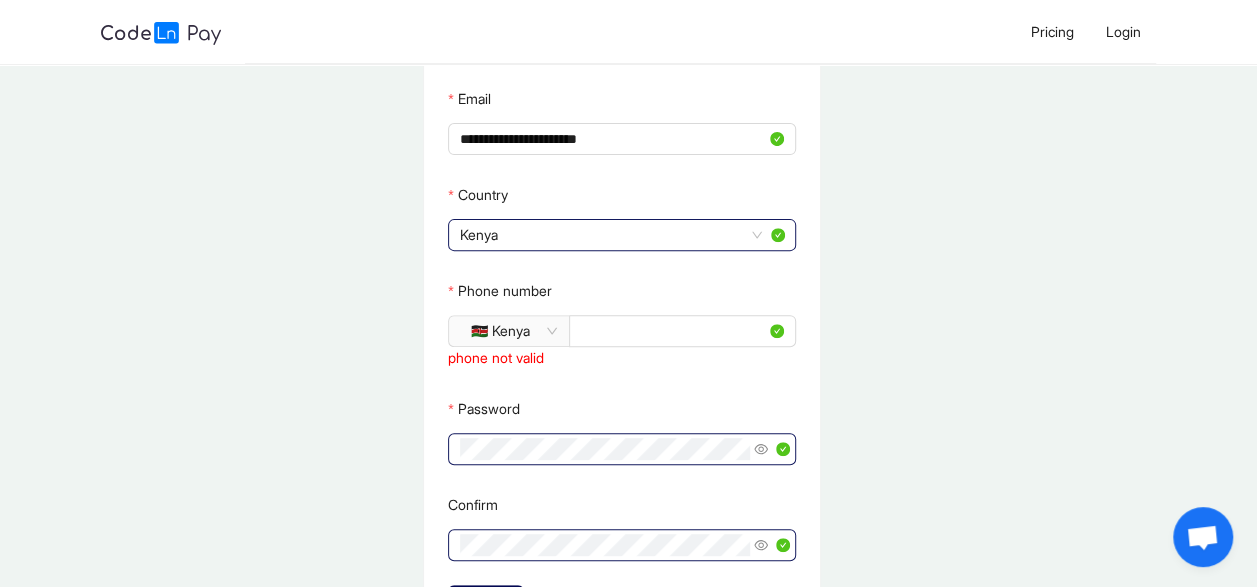 scroll, scrollTop: 236, scrollLeft: 0, axis: vertical 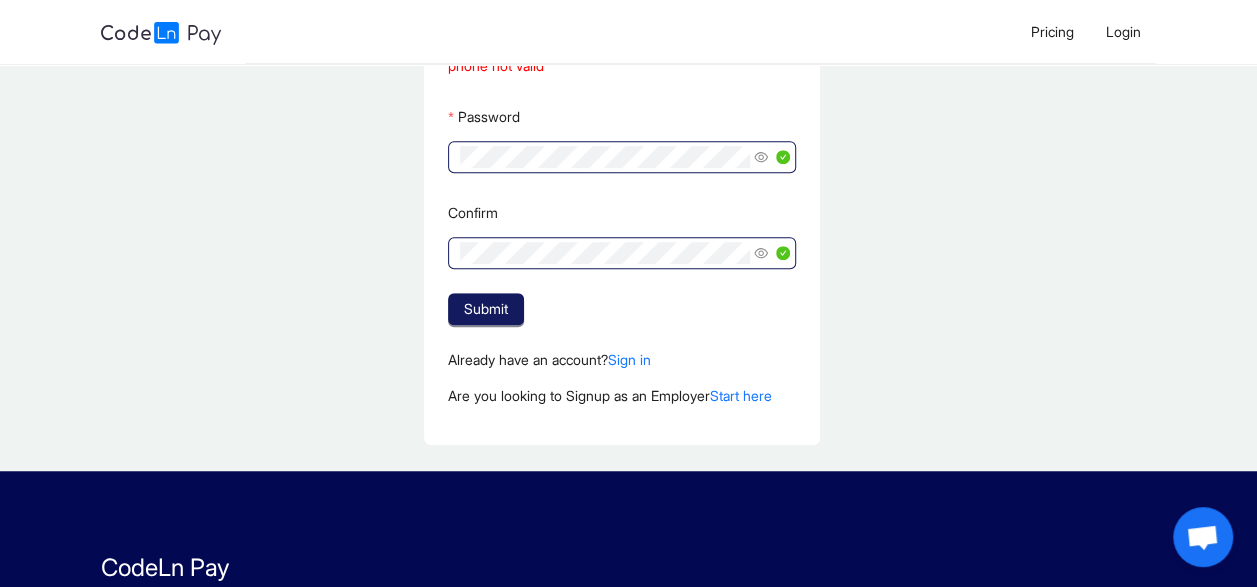 click on "Submit" 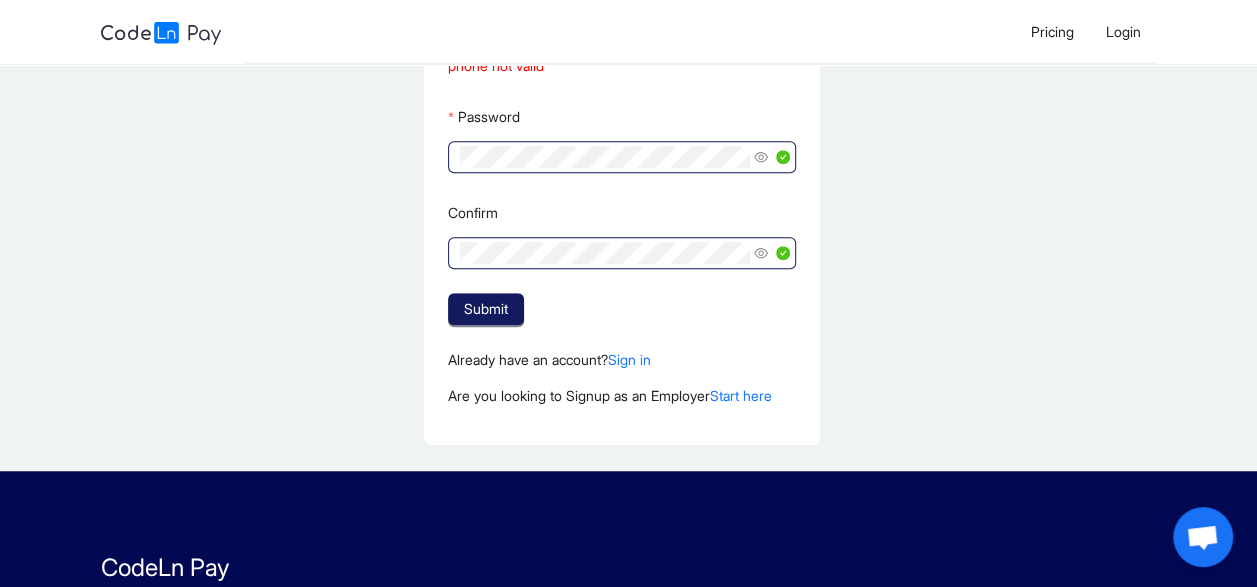 click on "Submit" 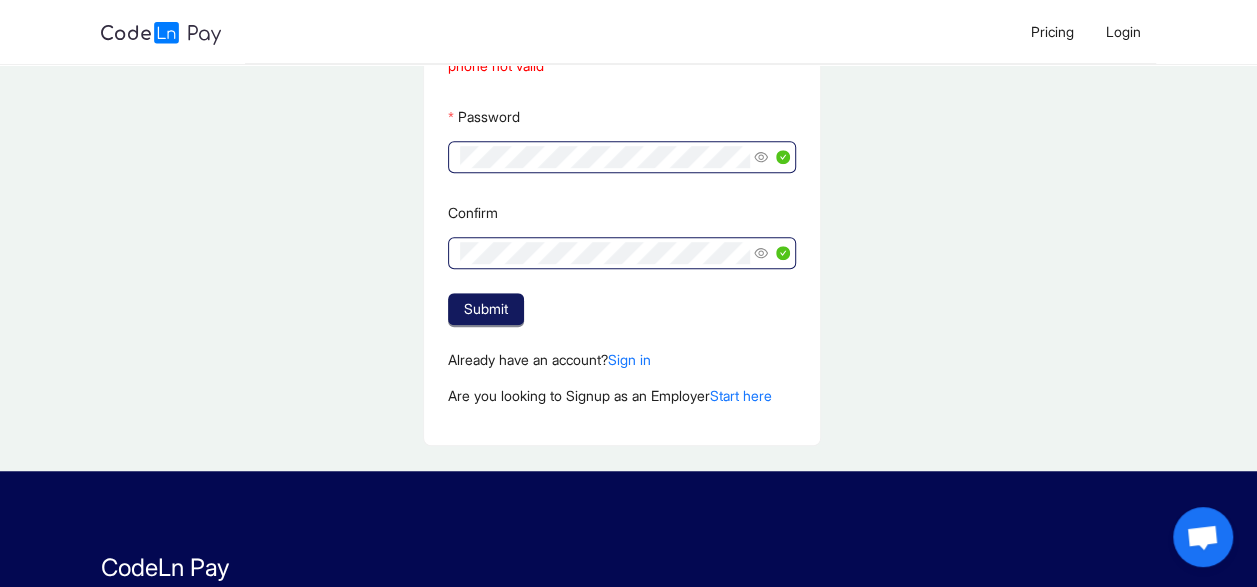 click on "Submit" 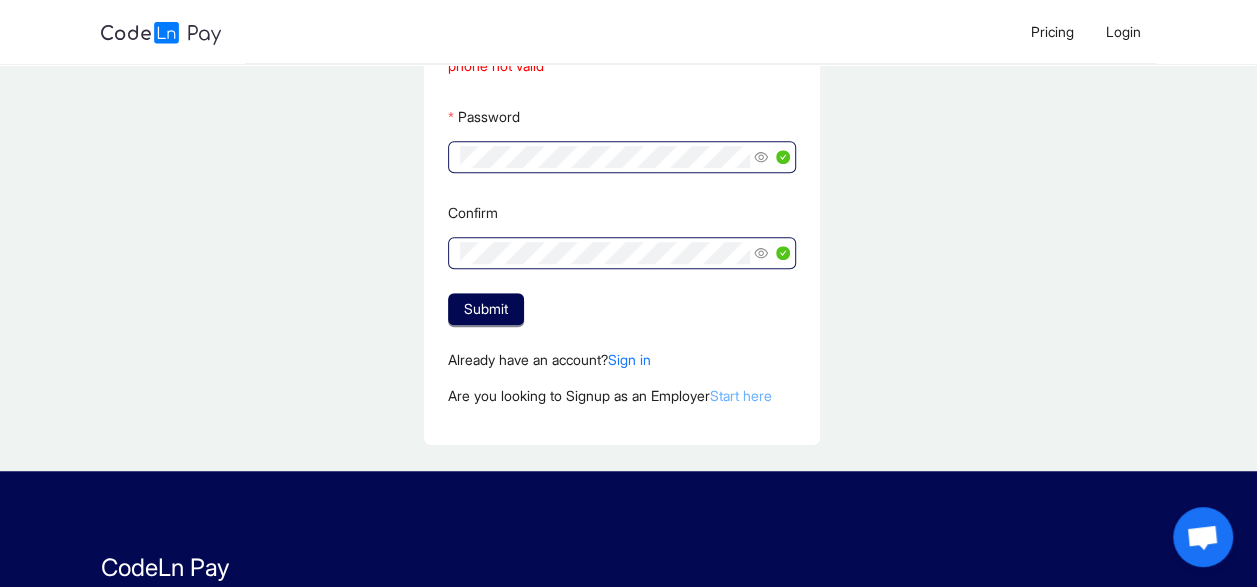 click on "Start here" at bounding box center (741, 395) 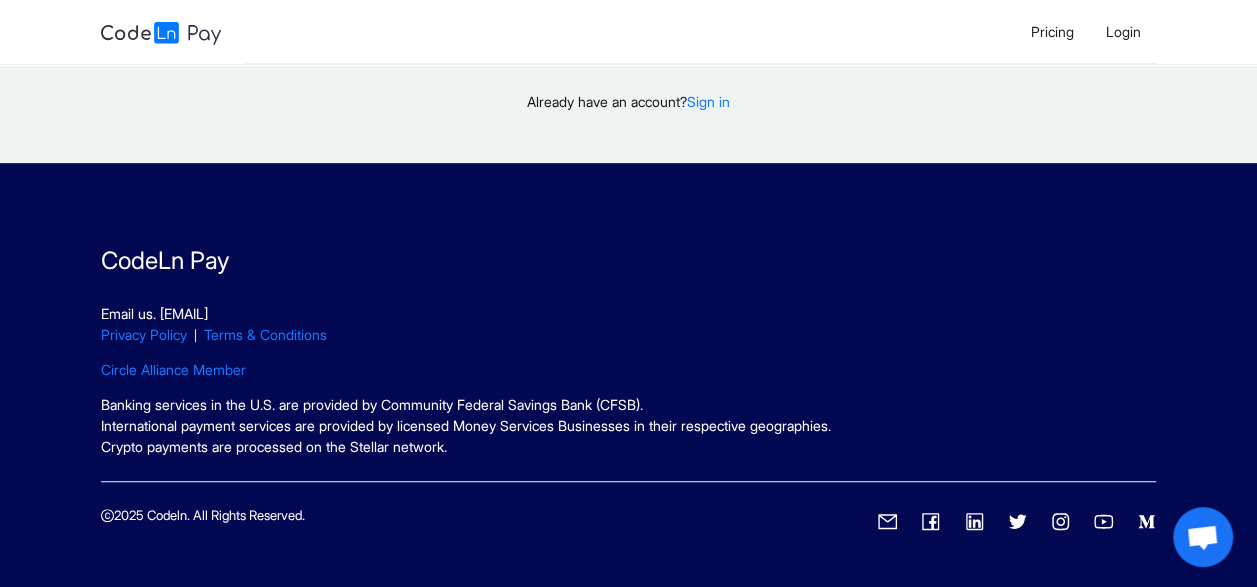 scroll, scrollTop: 0, scrollLeft: 0, axis: both 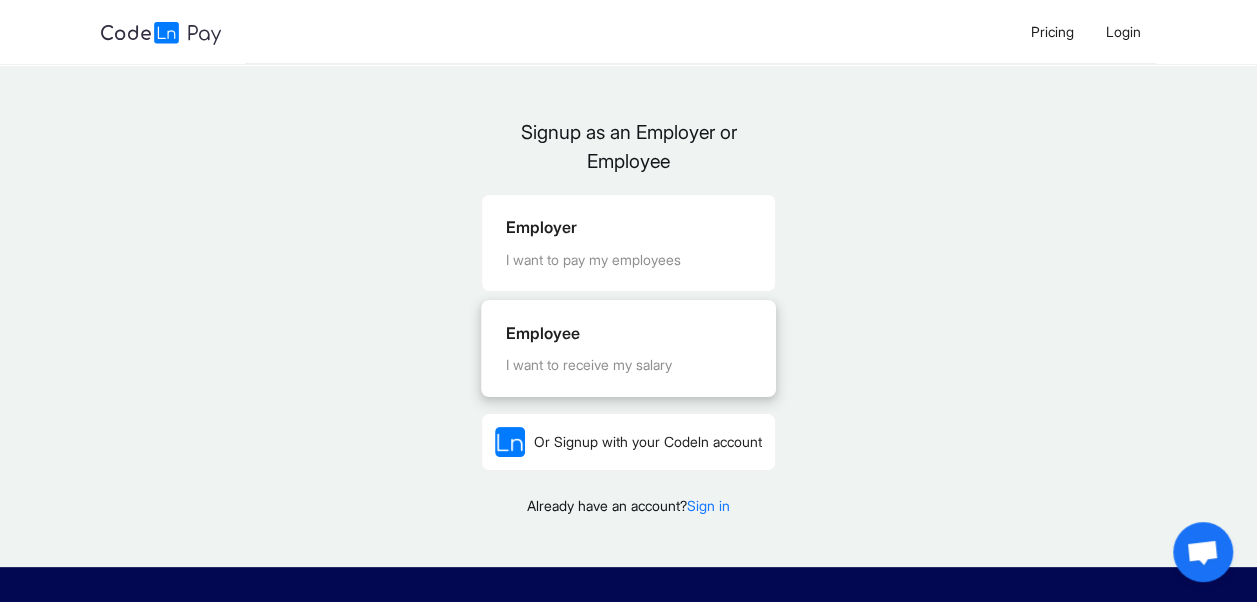 click on "I want to receive my salary" at bounding box center (628, 365) 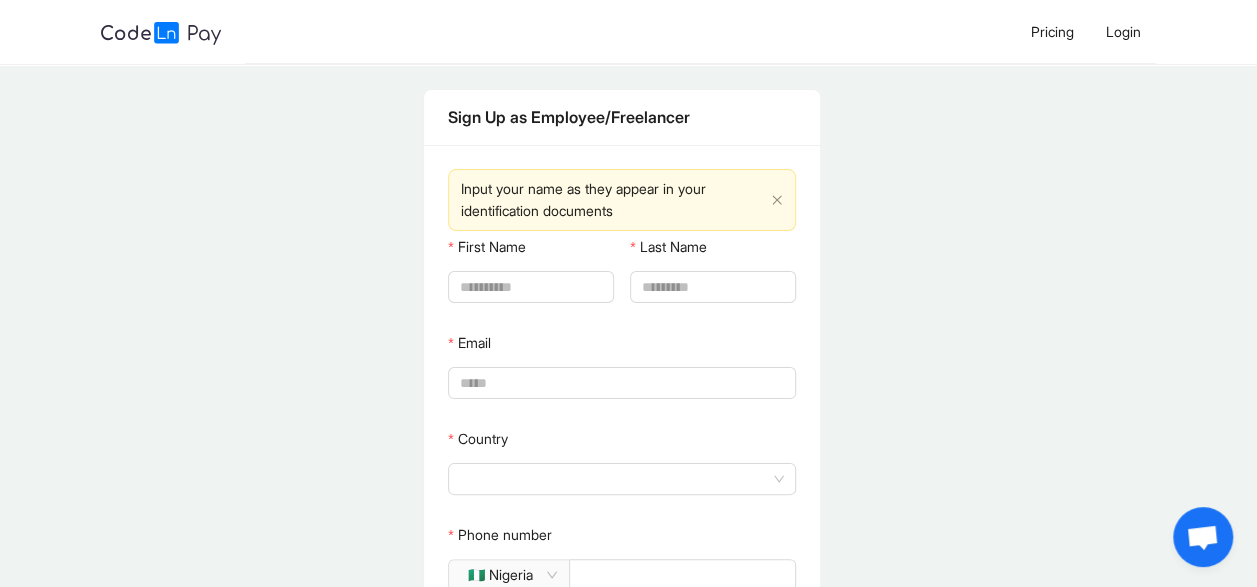 type on "**********" 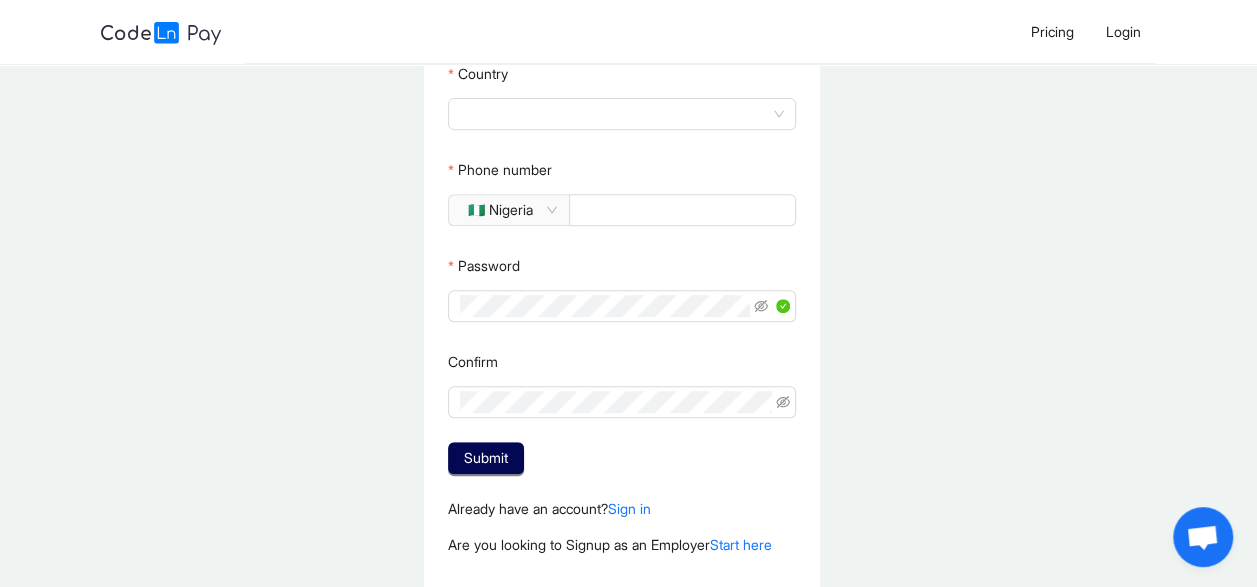 scroll, scrollTop: 368, scrollLeft: 0, axis: vertical 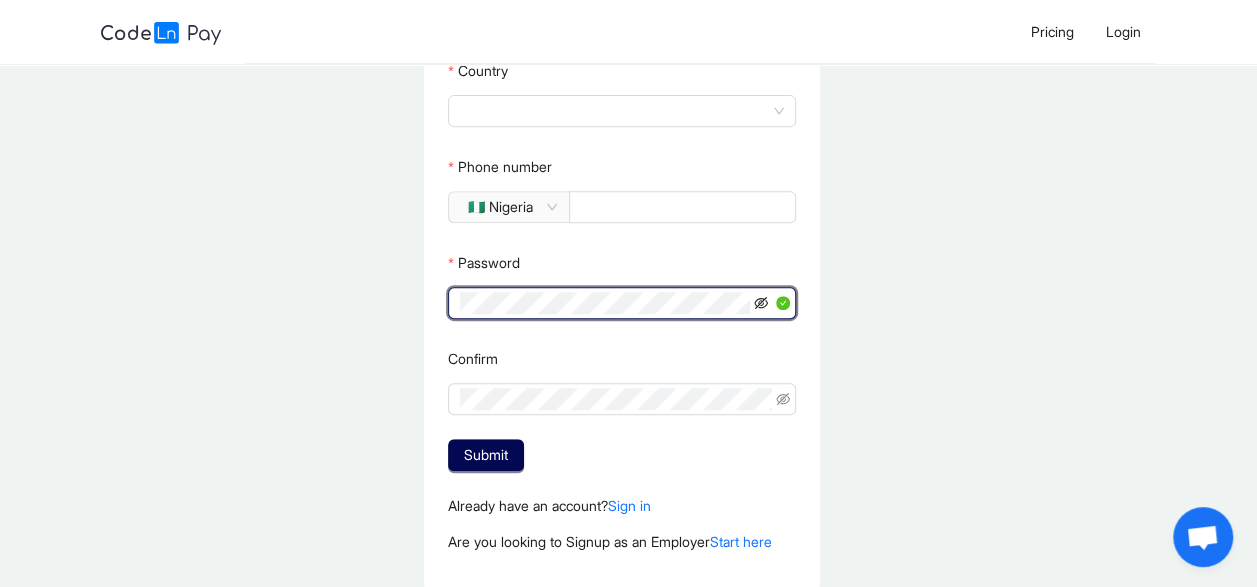 click 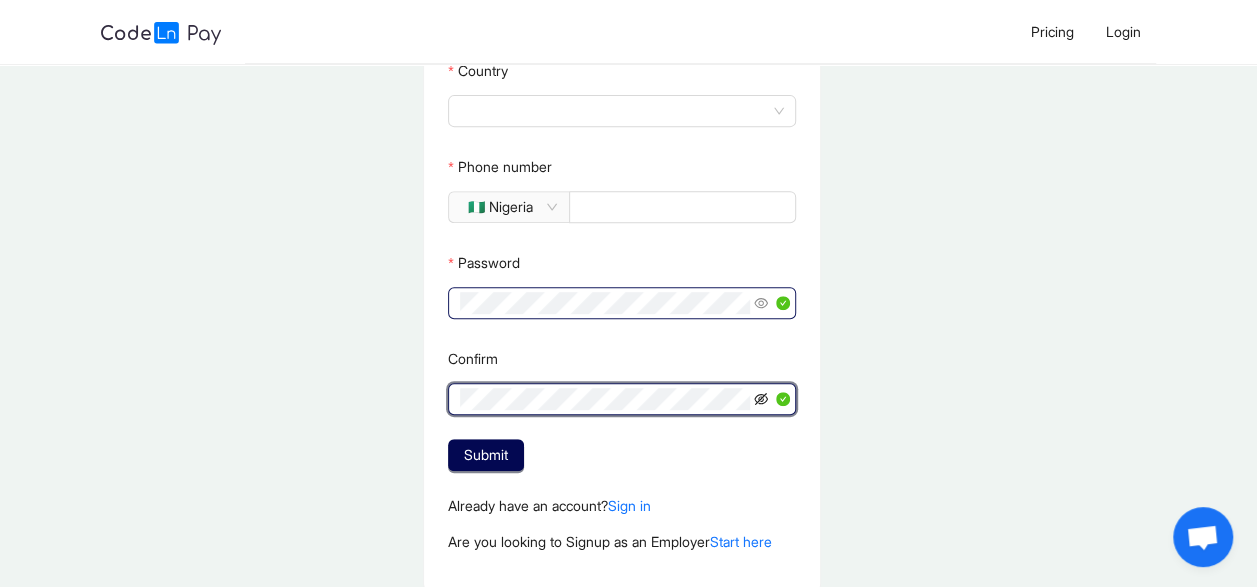 click 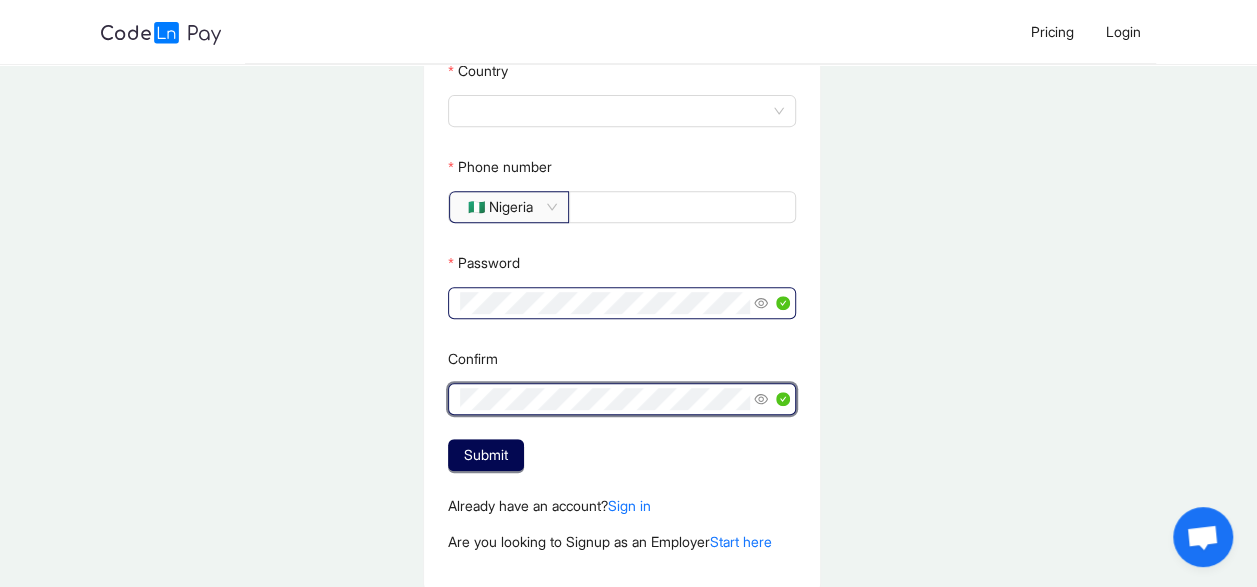 click on "🇳🇬 Nigeria" 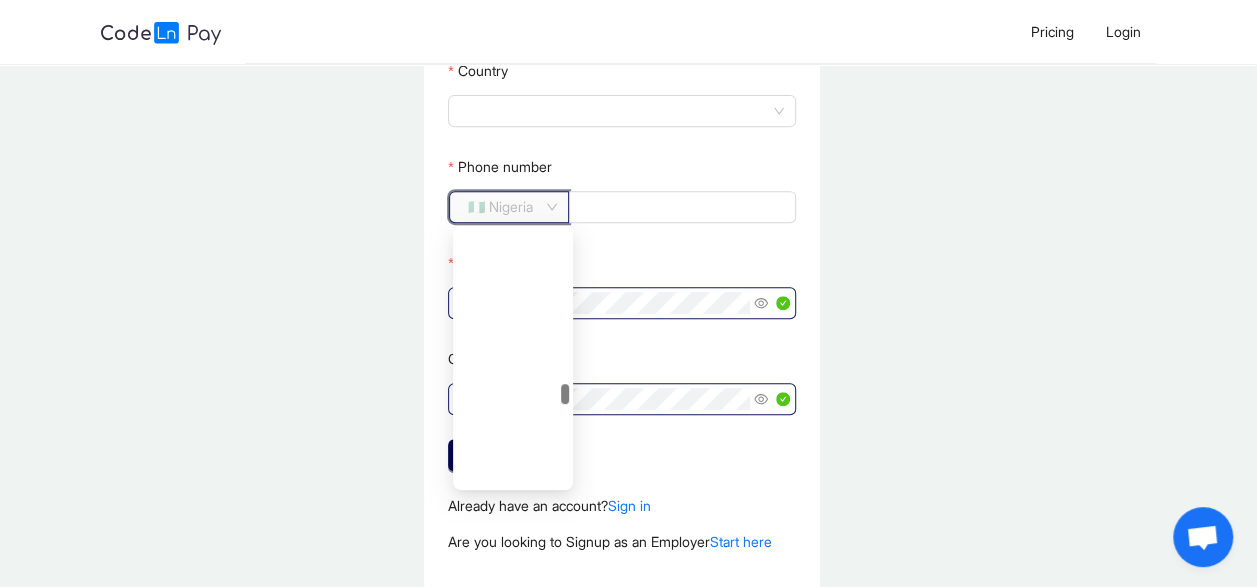 scroll, scrollTop: 3528, scrollLeft: 0, axis: vertical 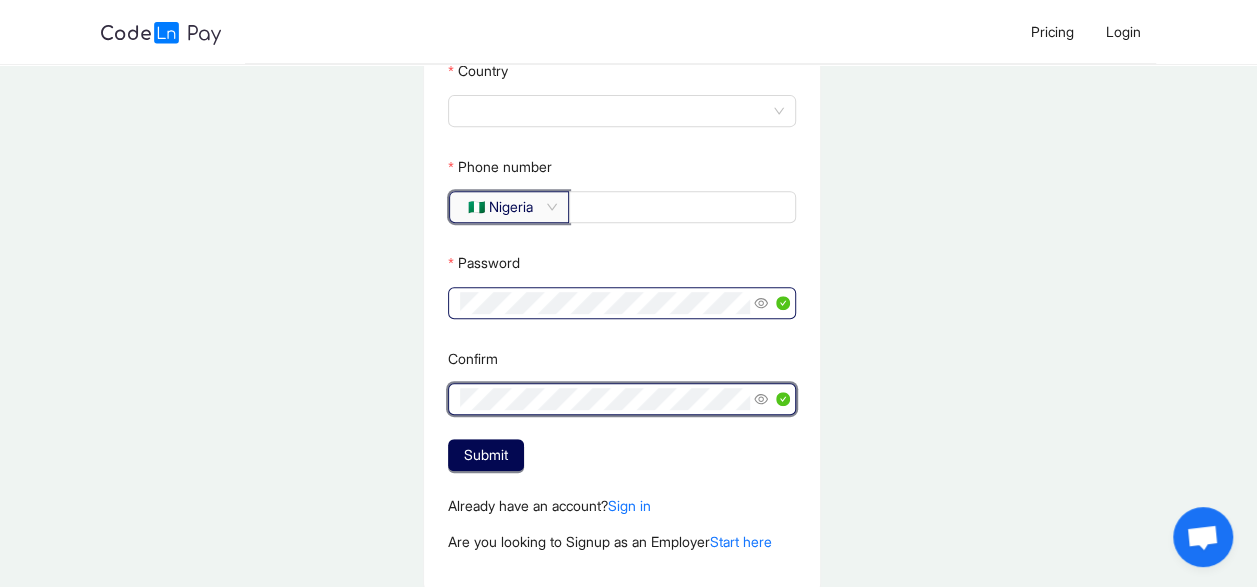 click on "Pricing Login  Sign Up as Employee/Freelancer  Input your name as they appear in your identification documents First Name [FIRST] Last Name [LAST] Email [EMAIL] Country Phone number 🇳🇬 Nigeria 🇳🇬 Nigeria Password Confirm Submit  Already have an account?   Sign in  Are you looking to Signup as an Employer   Start here CodeLn Pay  Email us. [EMAIL]   Privacy Policy   Terms & Conditions   Circle Alliance Member   Banking services in the U.S. are provided by Community Federal Savings Bank (CFSB).   International payment services are provided by licensed Money Services Businesses in their respective geographies.   Crypto payments are processed on the Stellar network.   2025 Codeln. All Rights Reserved.
[COUNTRY_CODE] [COUNTRY_CODE] [COUNTRY_CODE] 🇳🇷 Nauru 🇳🇵 Nepal 🇳🇱 Netherlands  Netherlands Antilles 🇳🇨 New Caledonia 🇳🇿 New Zealand 🇳🇮 Nicaragua 🇳🇪 Niger 🇳🇬 Nigeria 🇳🇺 Niue 🇲🇵 Northern Mariana Islands" at bounding box center (628, -75) 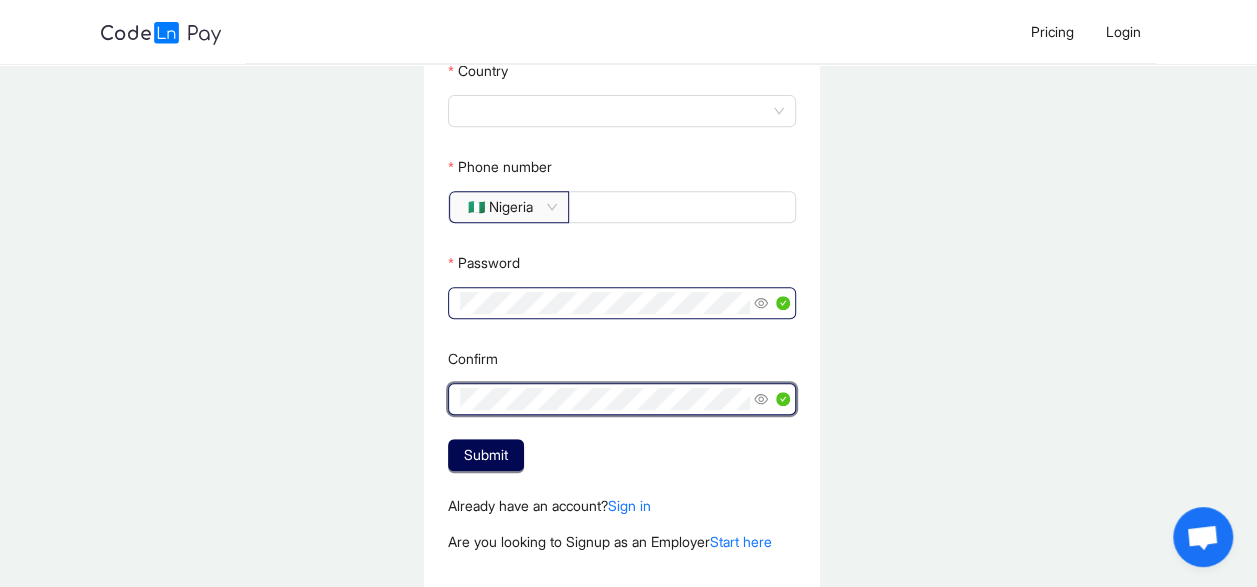 drag, startPoint x: 584, startPoint y: 216, endPoint x: 572, endPoint y: 210, distance: 13.416408 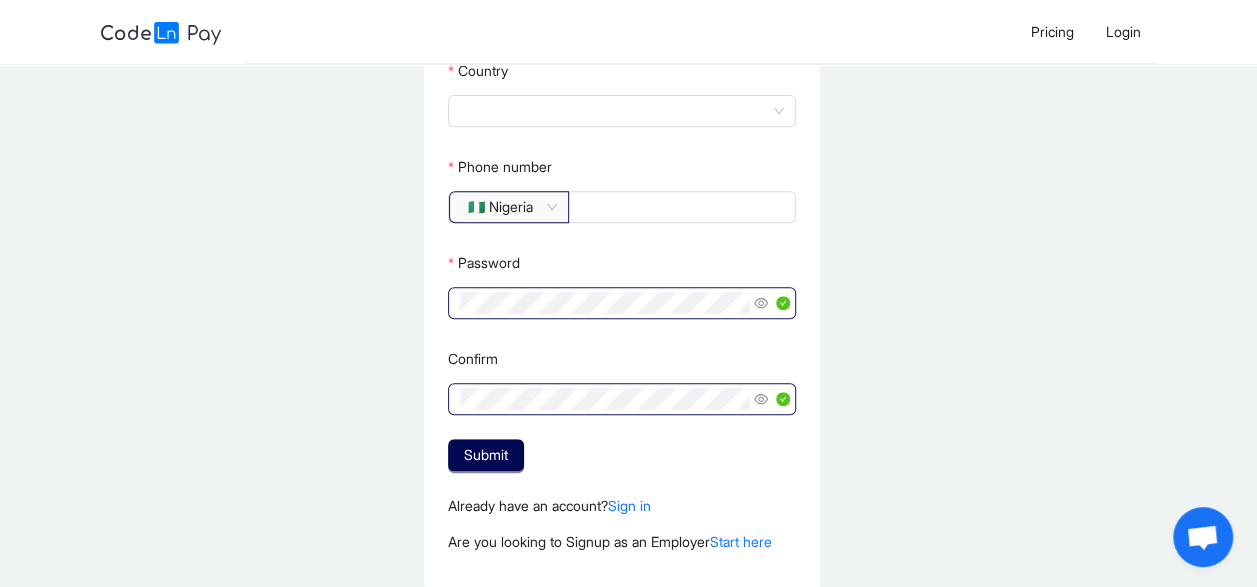 click on "🇳🇬 Nigeria" 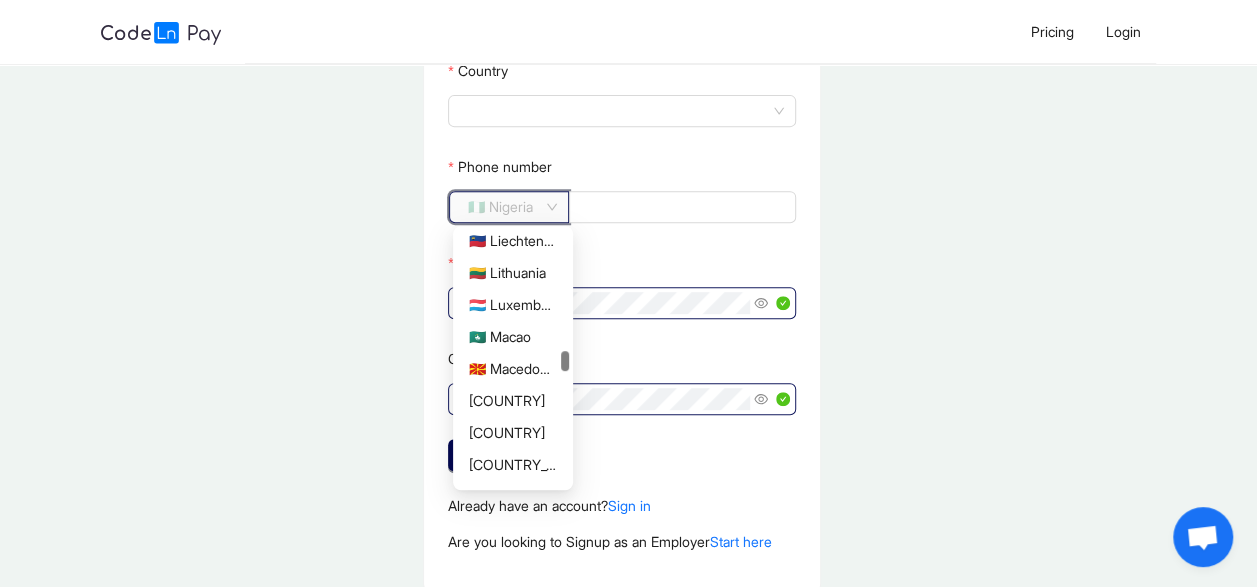 scroll, scrollTop: 2431, scrollLeft: 0, axis: vertical 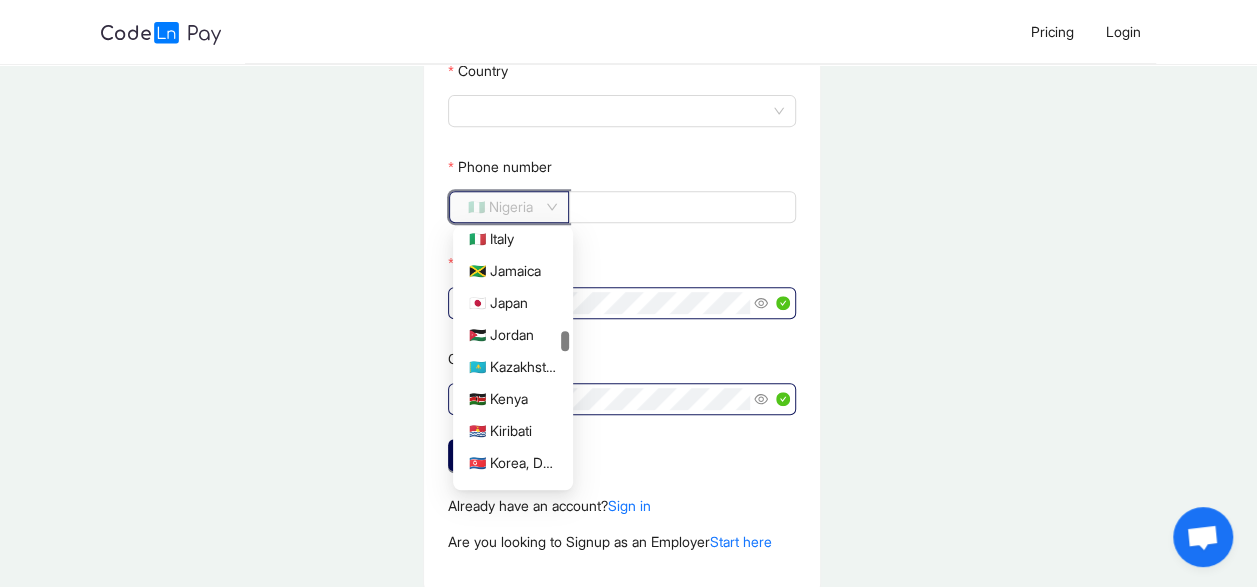 drag, startPoint x: 565, startPoint y: 390, endPoint x: 563, endPoint y: 338, distance: 52.03845 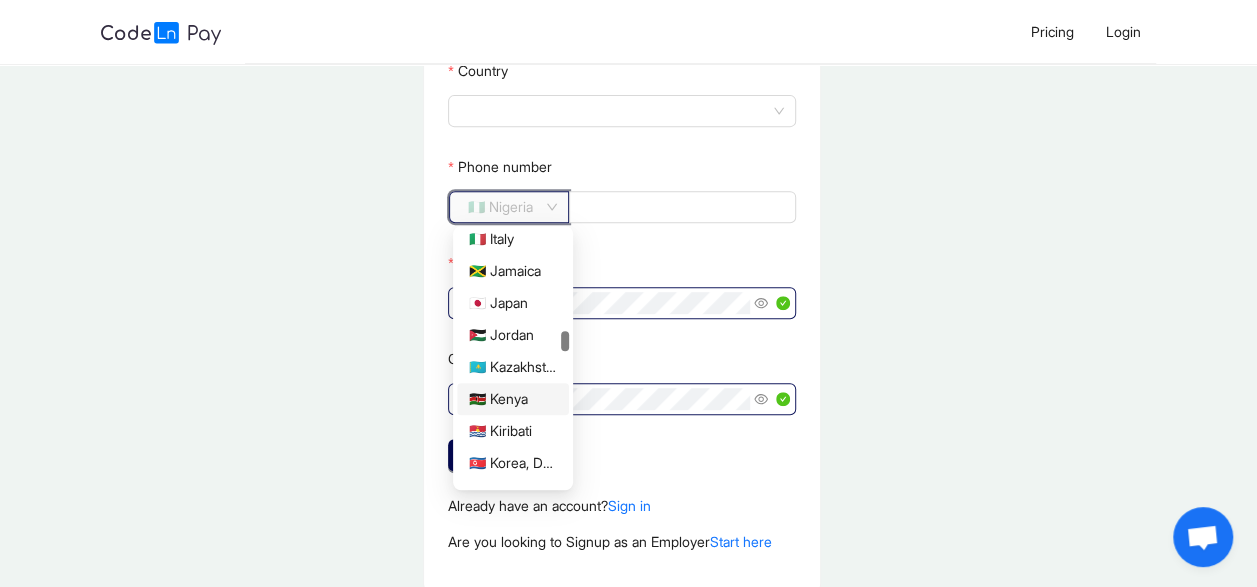 click on "🇰🇪 Kenya" 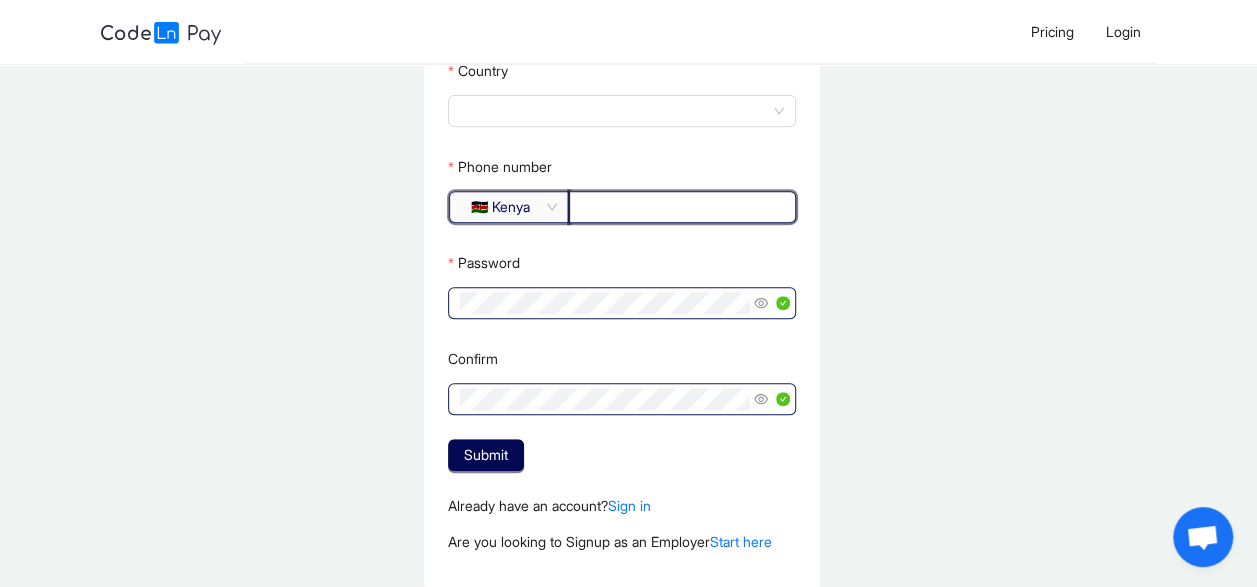 click on "Phone number" at bounding box center (680, 207) 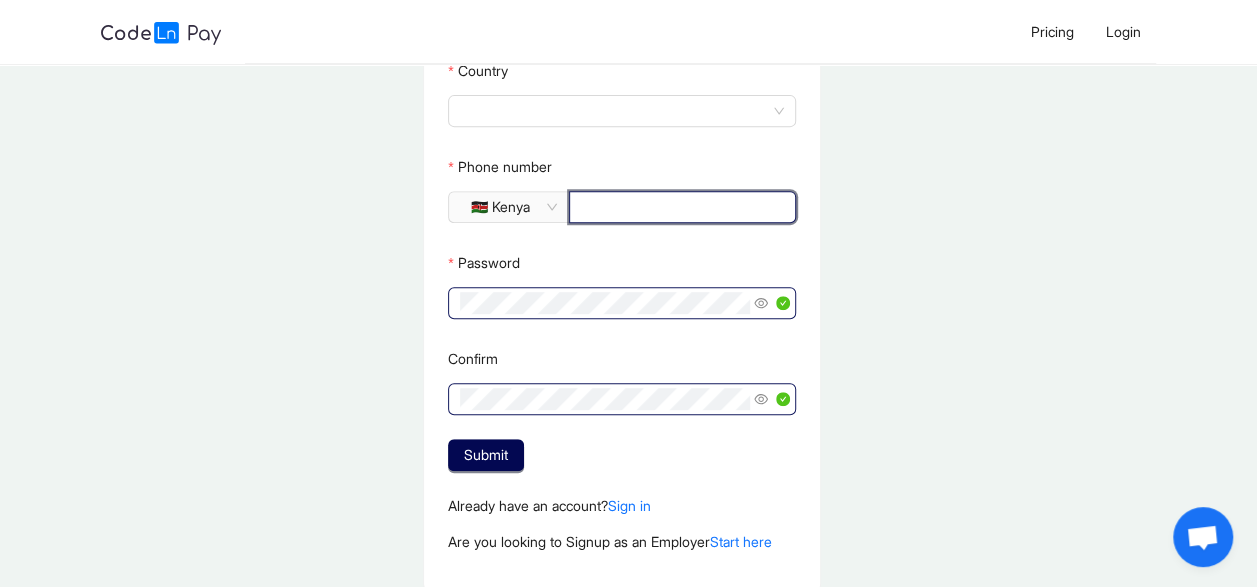 type on "**********" 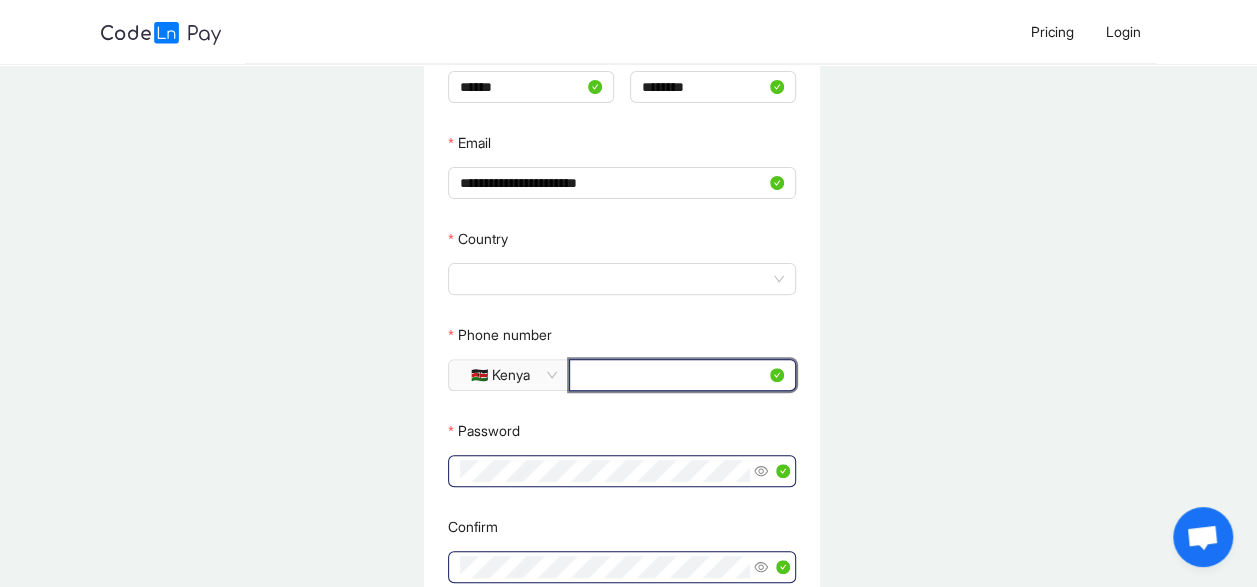 scroll, scrollTop: 166, scrollLeft: 0, axis: vertical 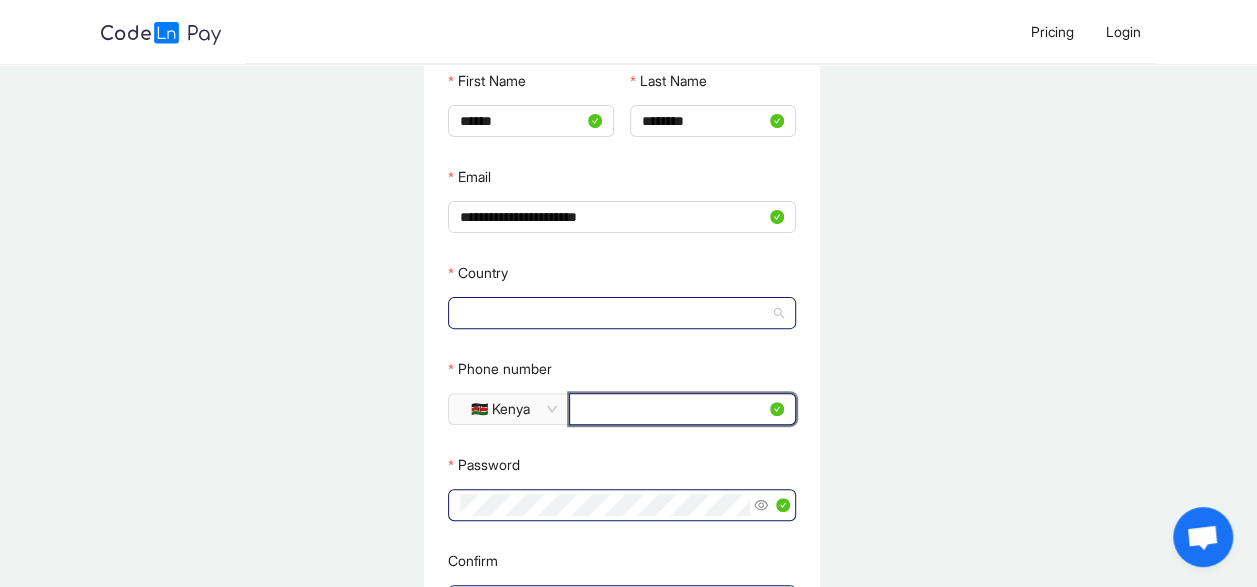 click 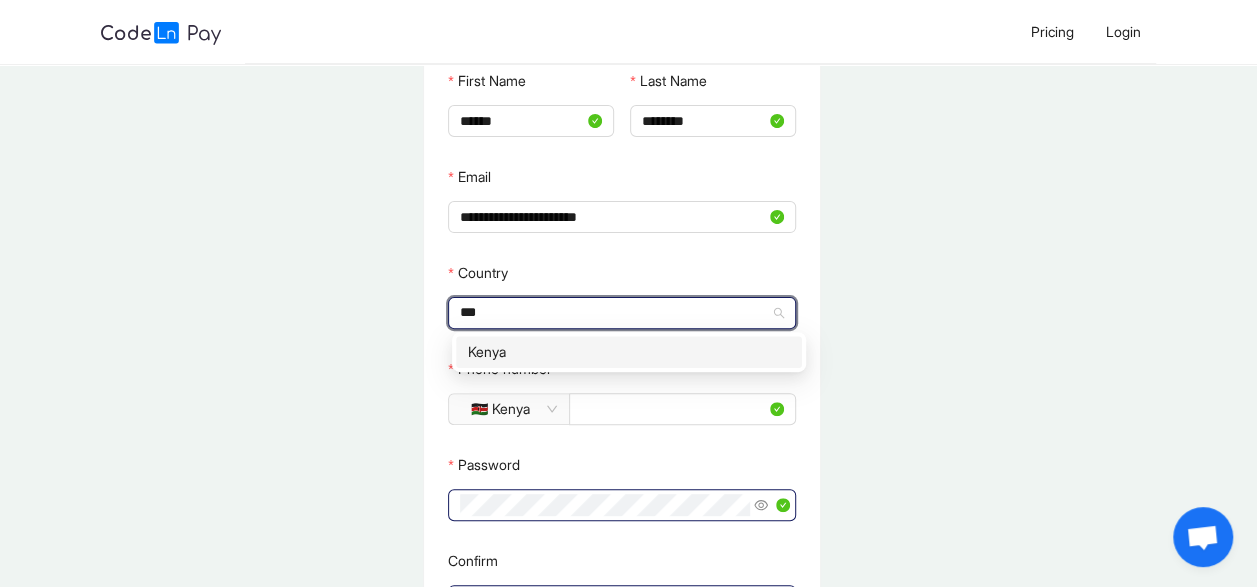 type on "****" 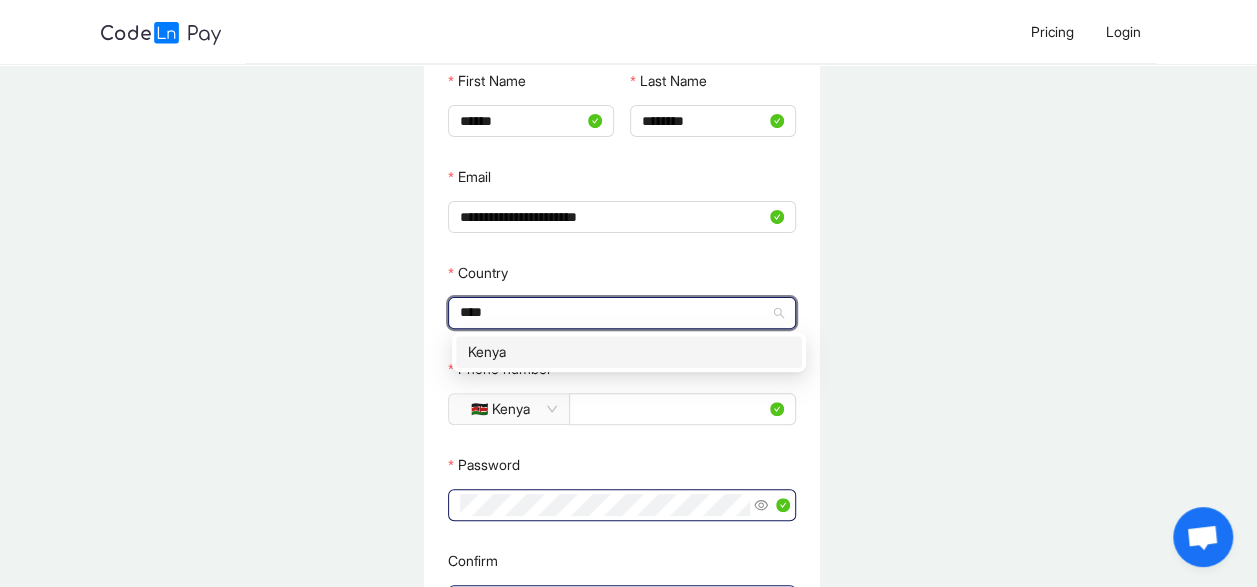 click on "Kenya" at bounding box center [629, 352] 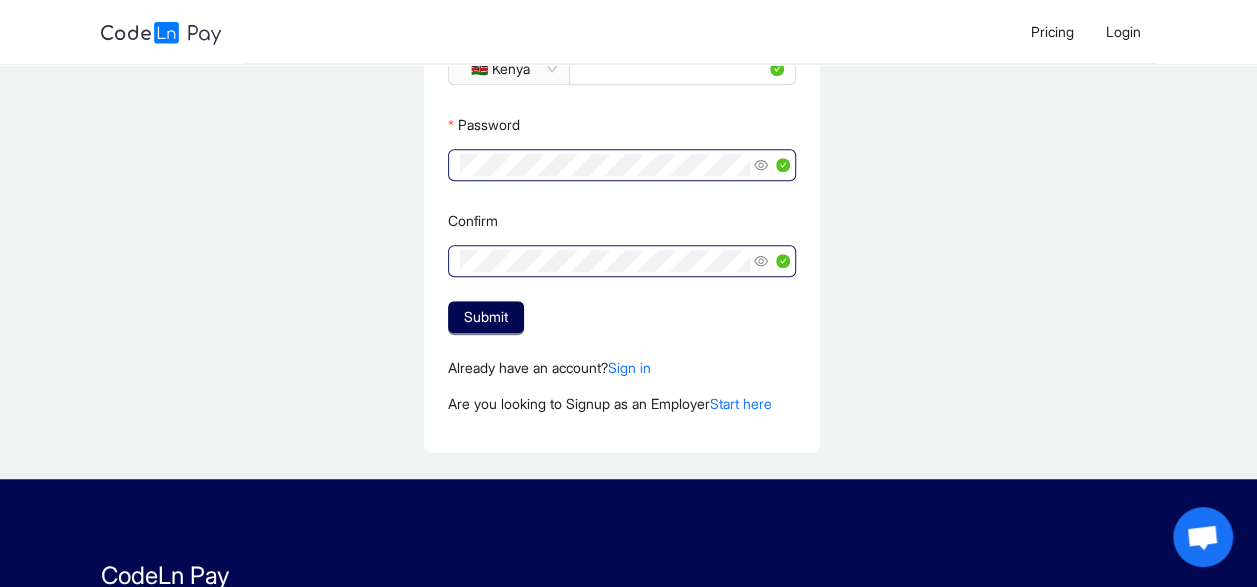 scroll, scrollTop: 513, scrollLeft: 0, axis: vertical 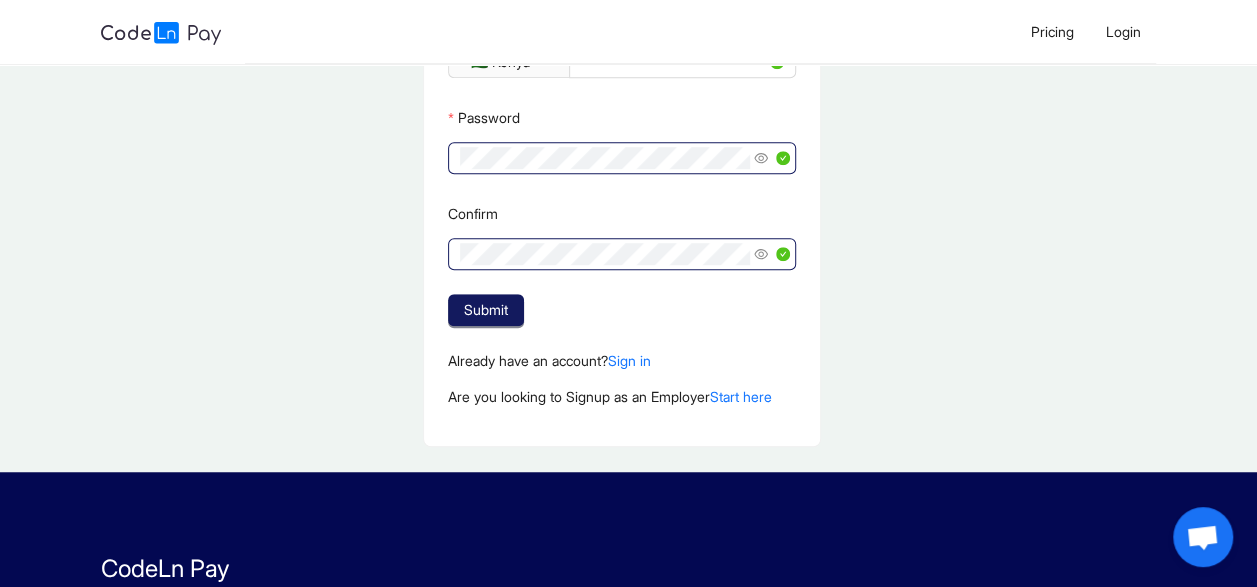 click on "Submit" 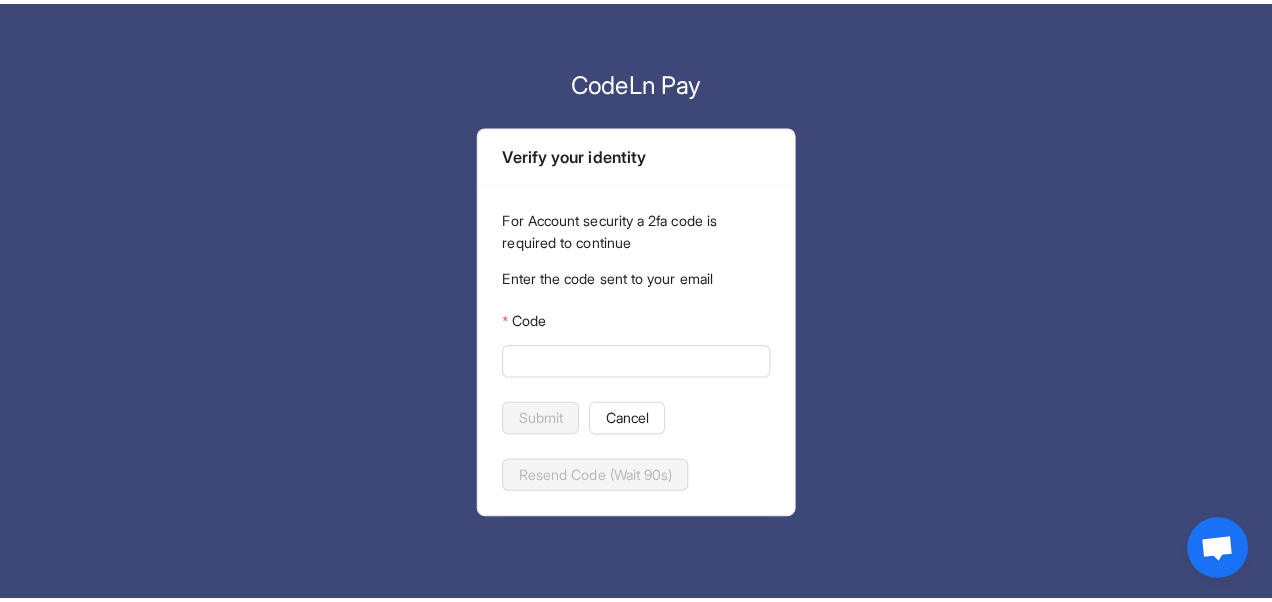 scroll, scrollTop: 0, scrollLeft: 0, axis: both 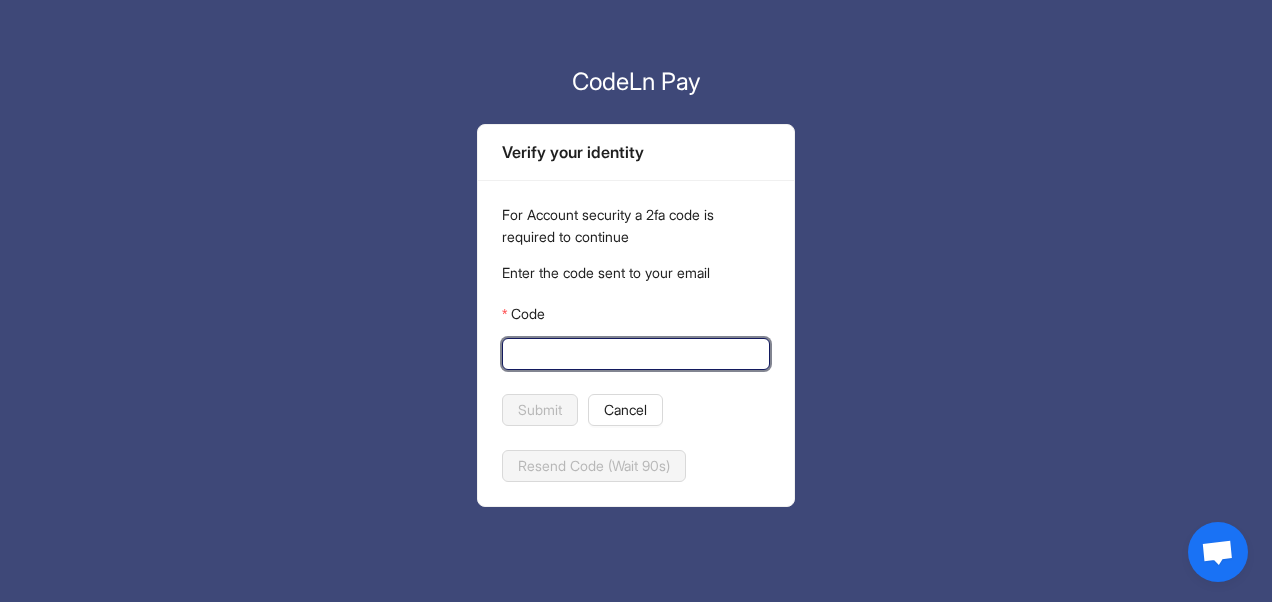 click on "Code" at bounding box center [634, 354] 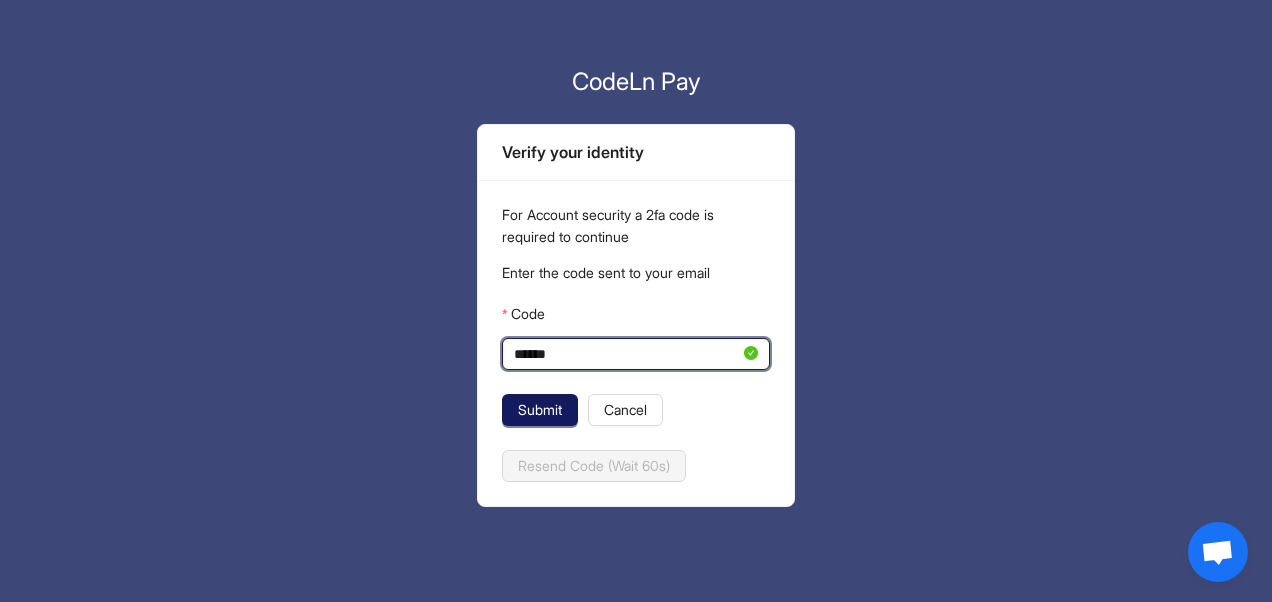 type on "******" 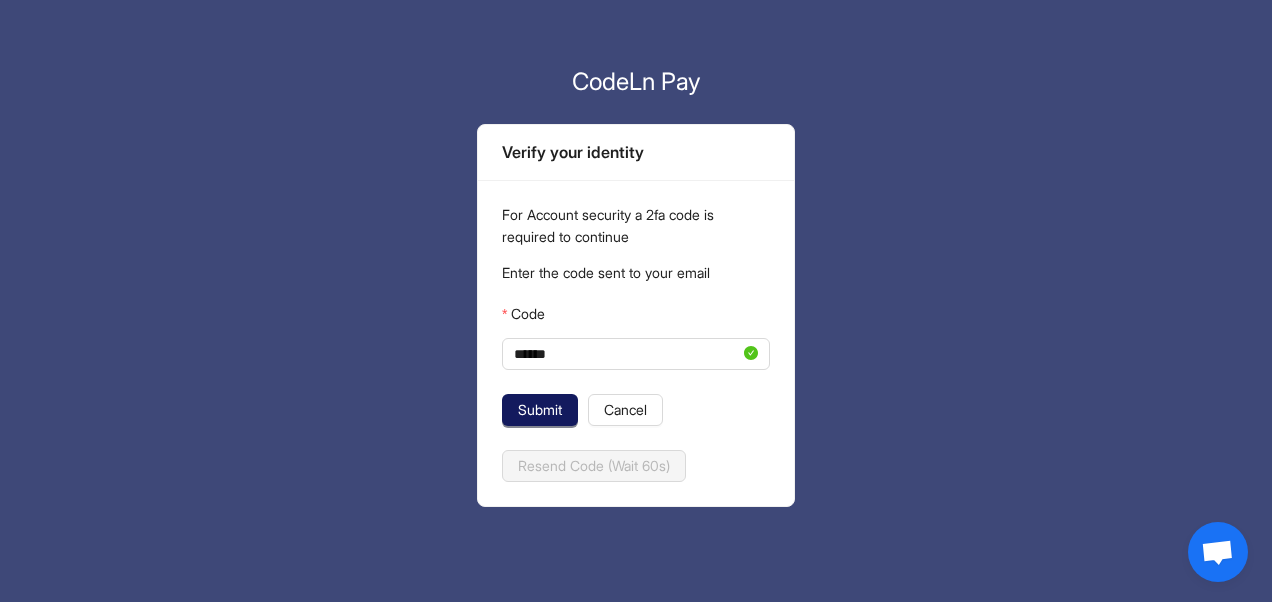 click on "Submit" 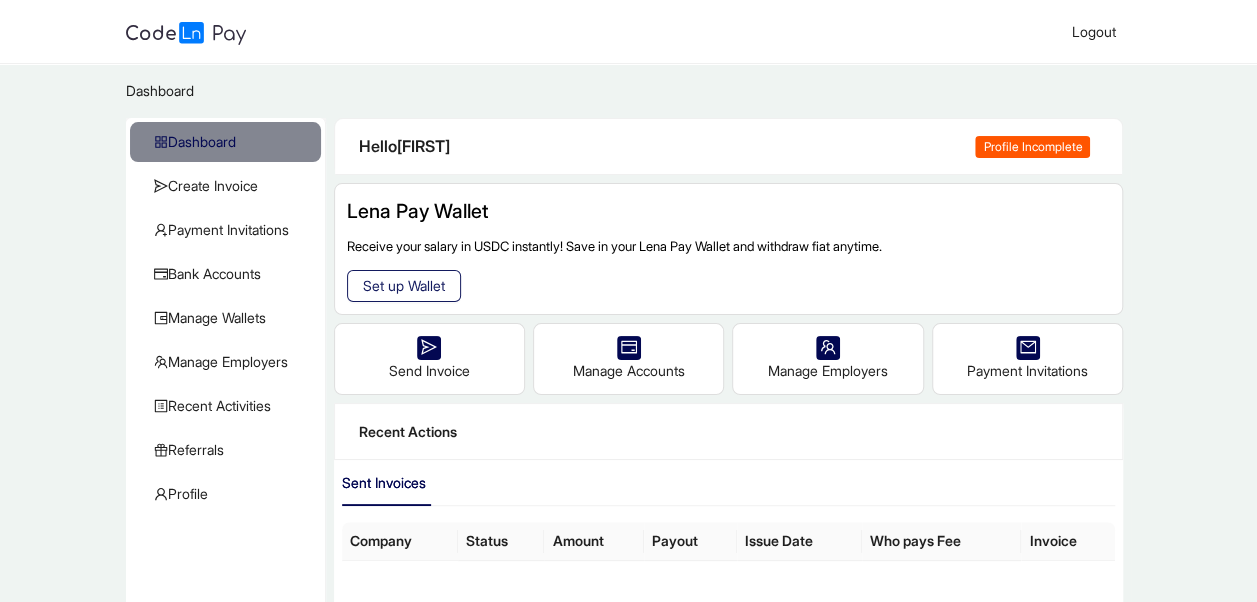 click on "Set up Wallet" 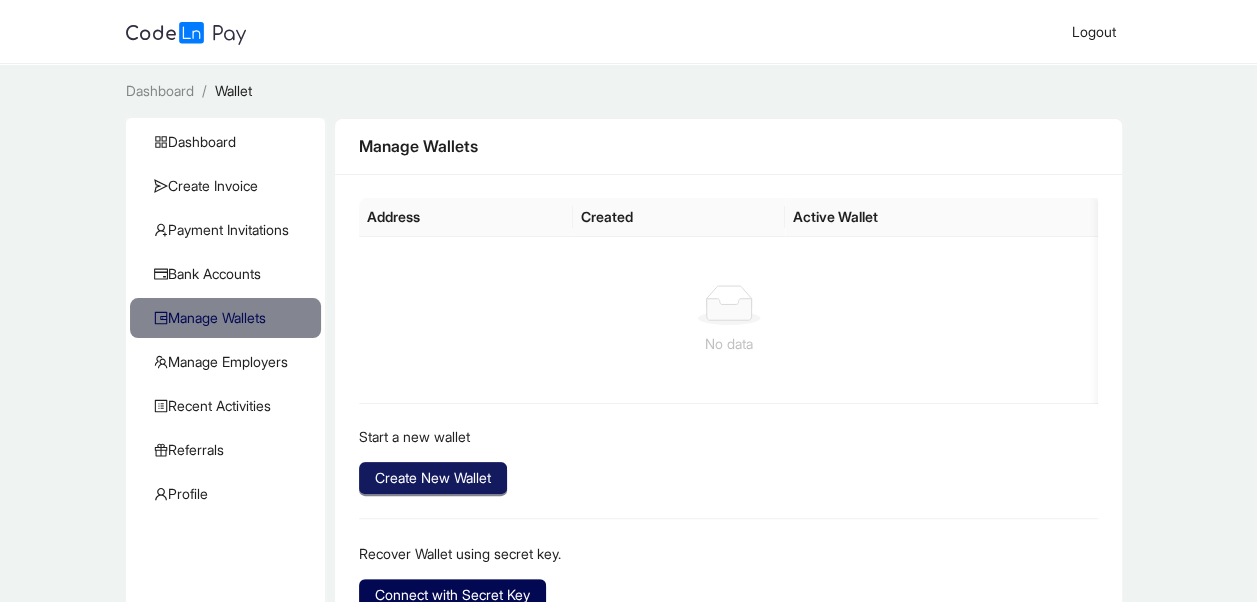 click on "Create New Wallet" 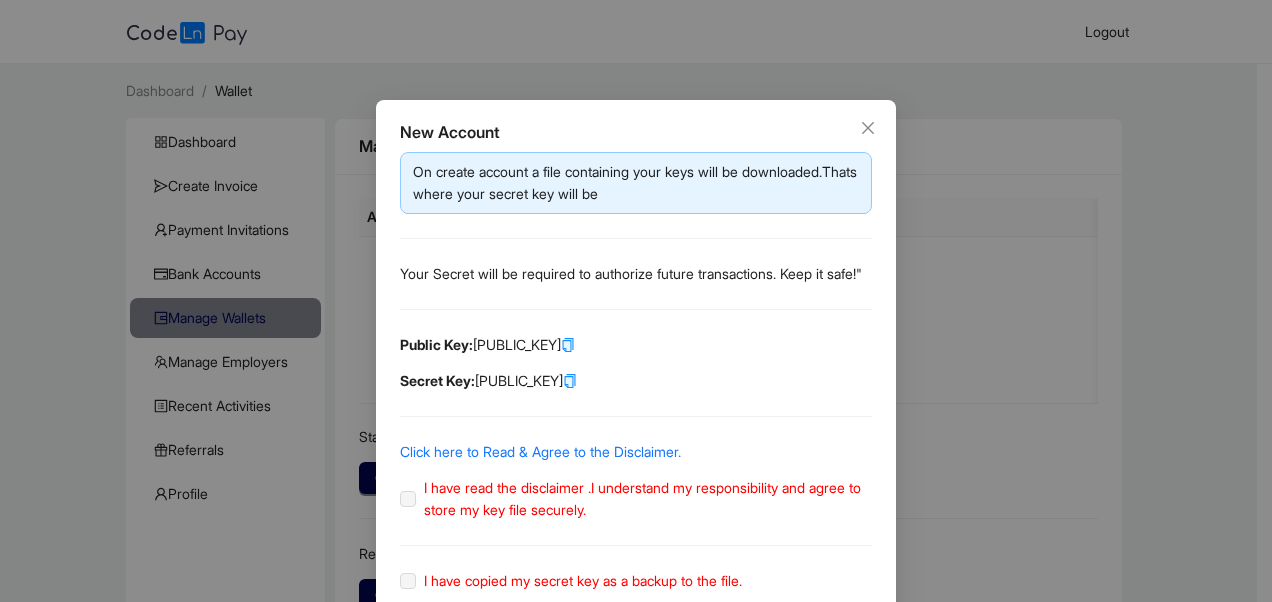 click 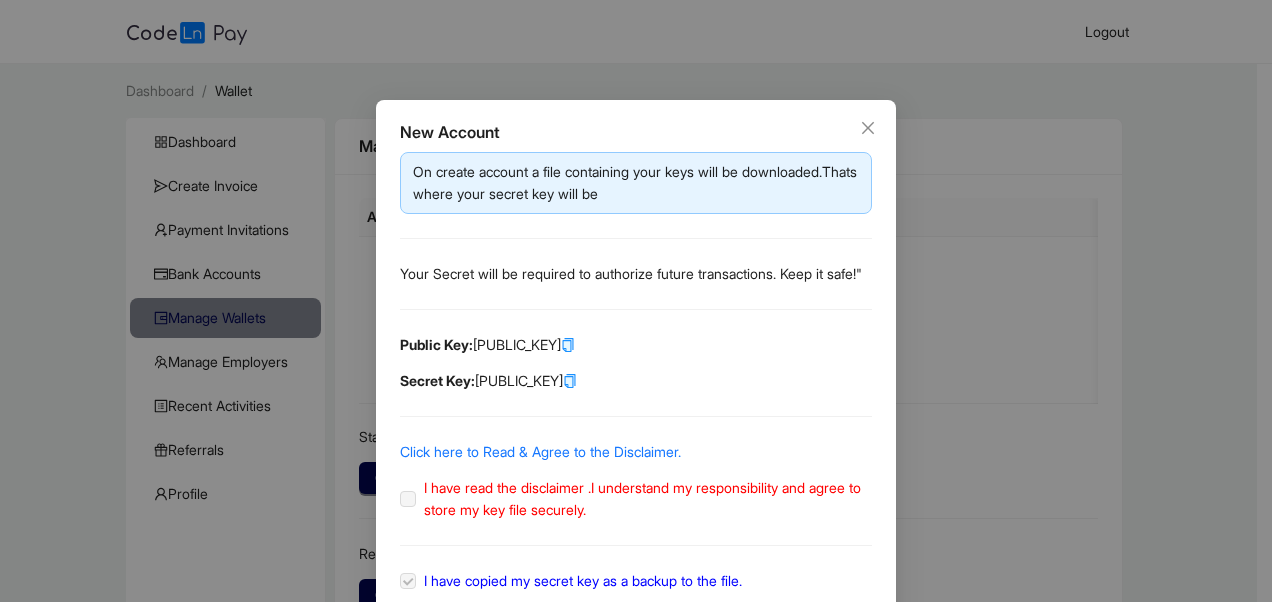 click 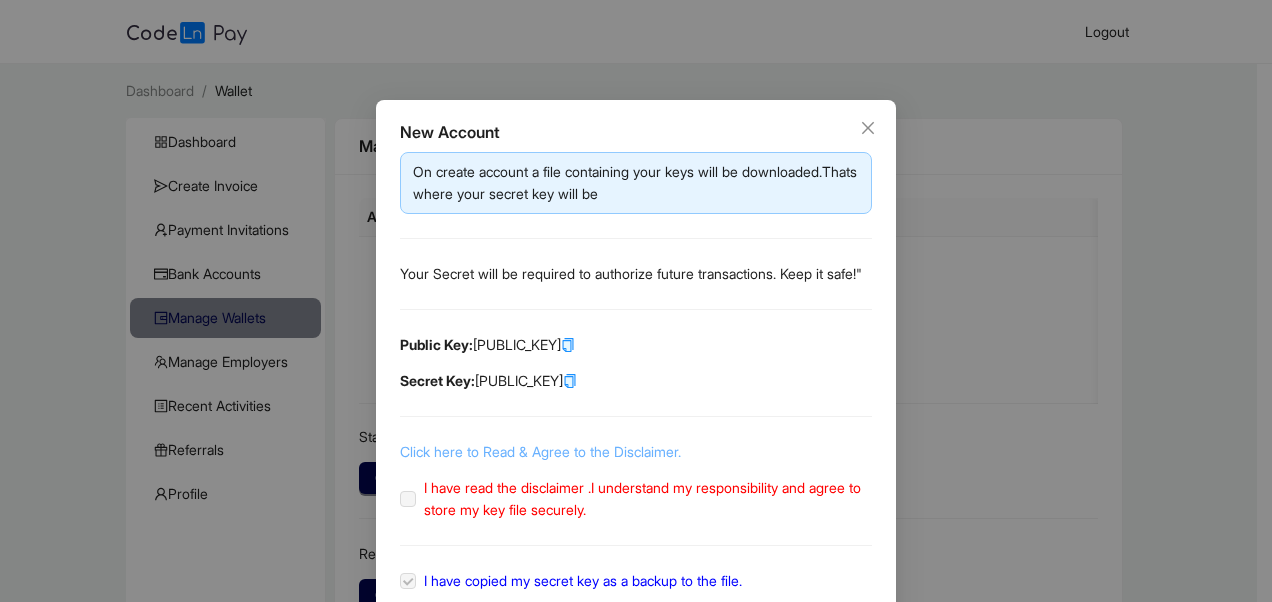 click on "Click here to Read & Agree to the Disclaimer." at bounding box center (540, 451) 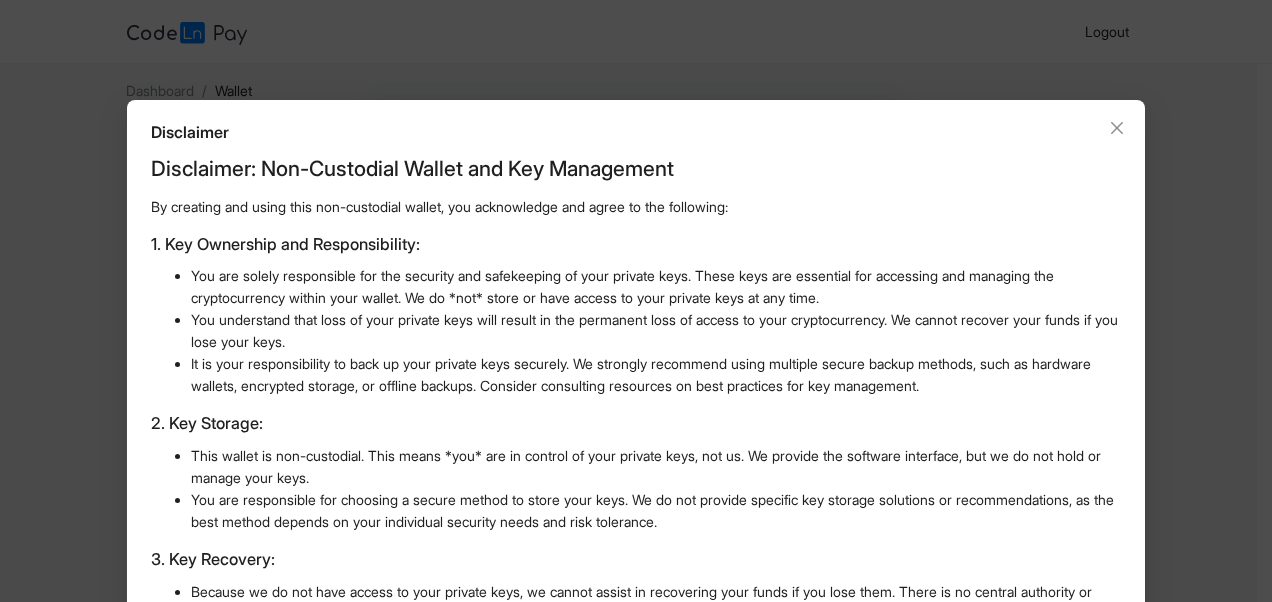 scroll, scrollTop: 574, scrollLeft: 0, axis: vertical 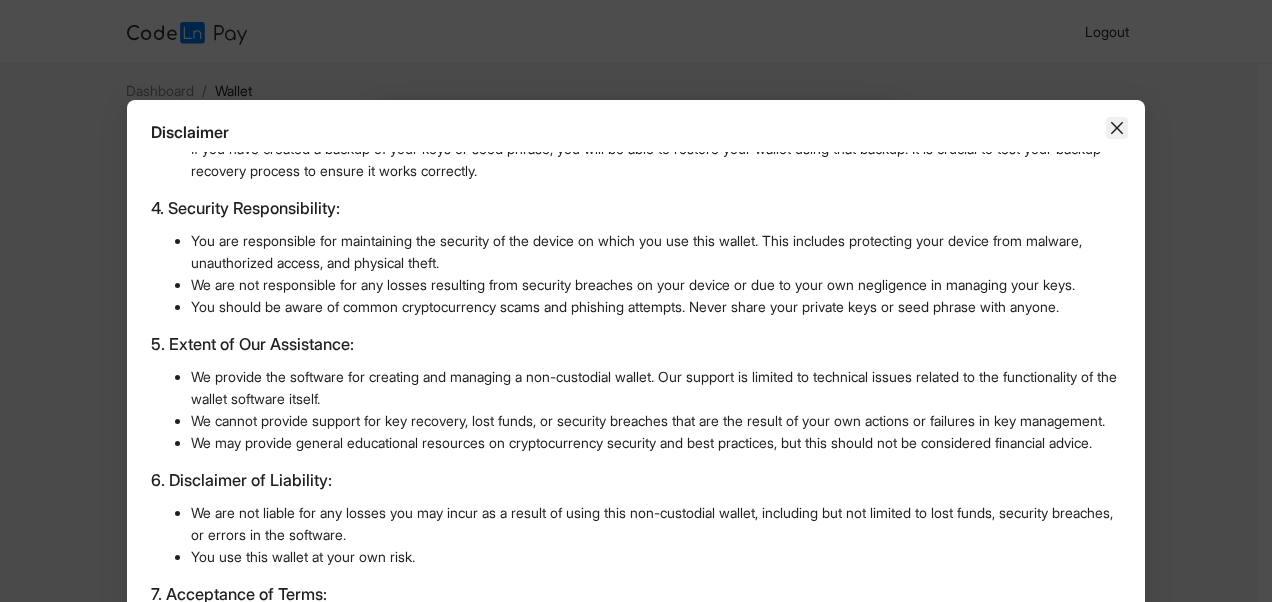 click 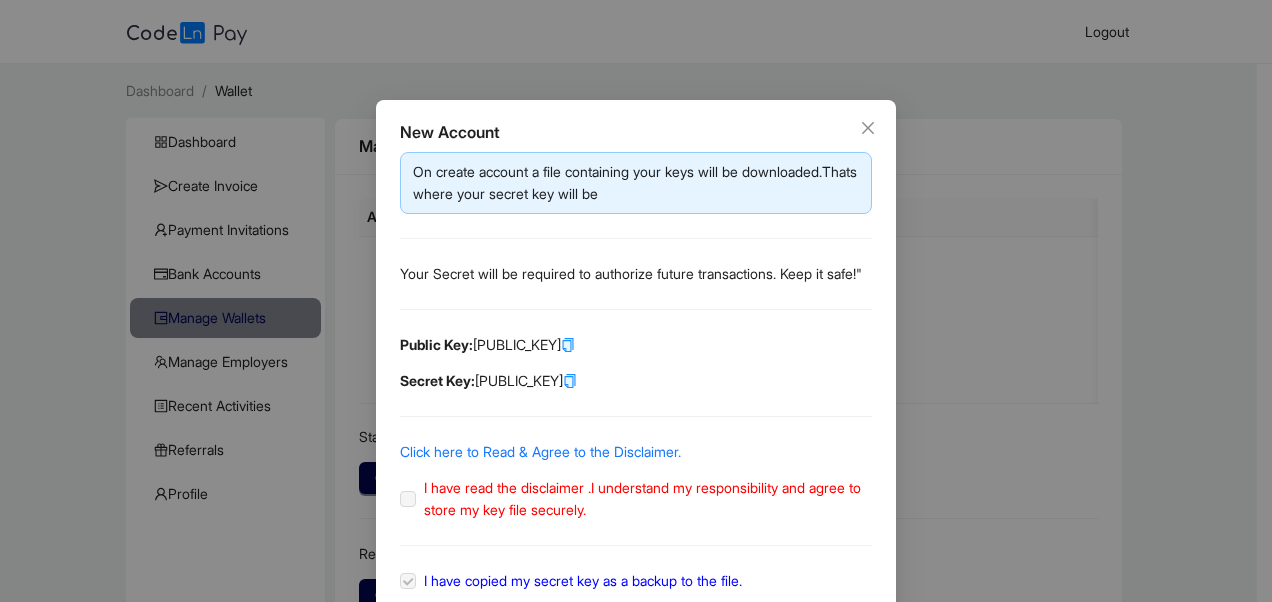 click on "I have read the disclaimer .I understand my responsibility and agree to store my key file securely." 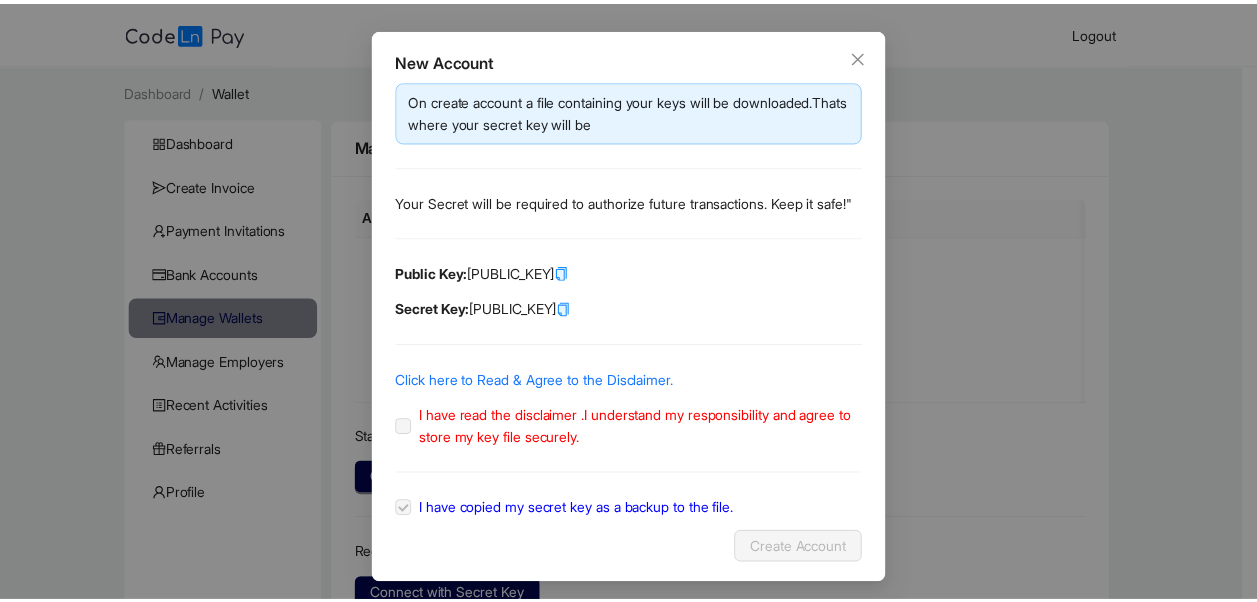 scroll, scrollTop: 98, scrollLeft: 0, axis: vertical 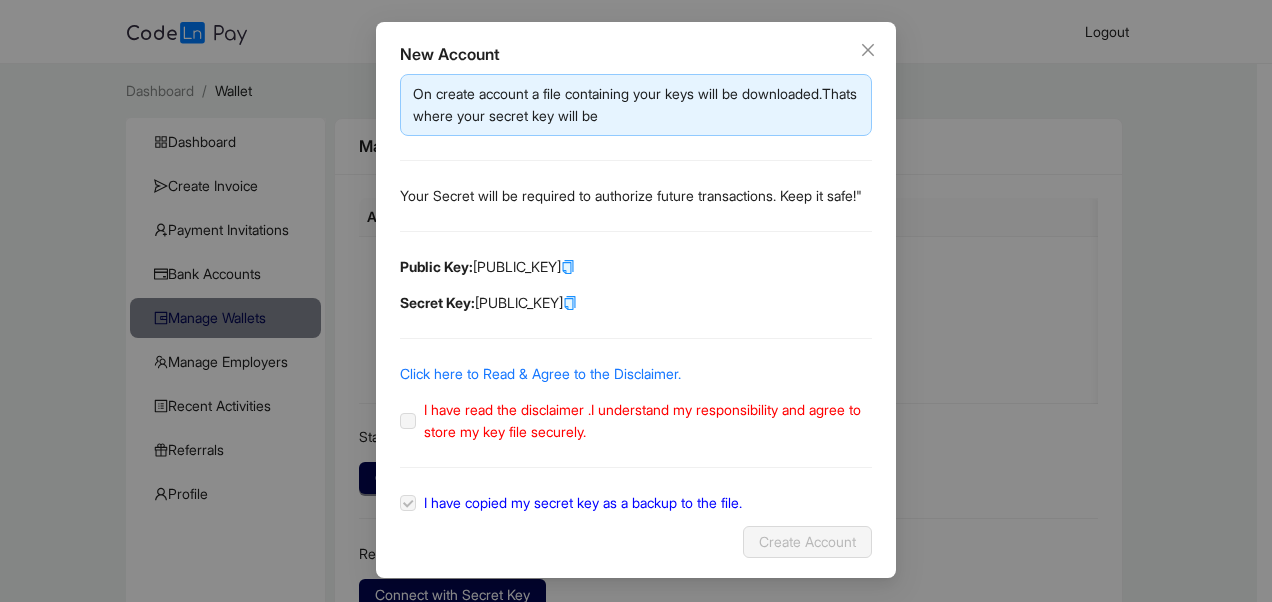 click on "I have read the disclaimer .I understand my responsibility and agree to store my key file securely." 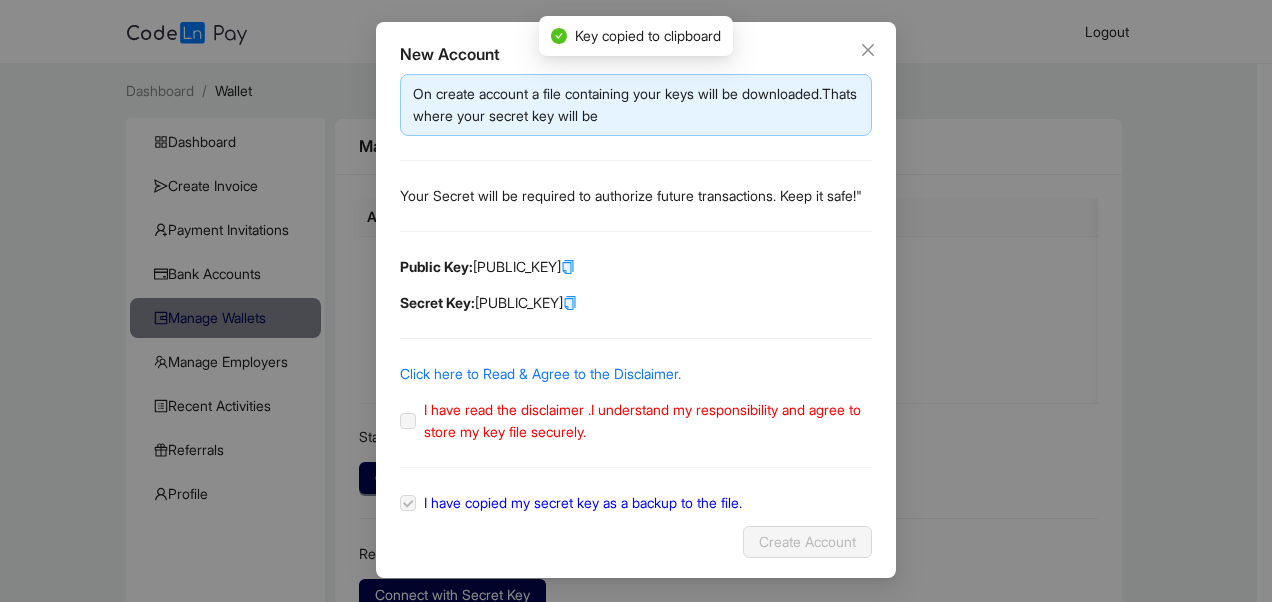 click 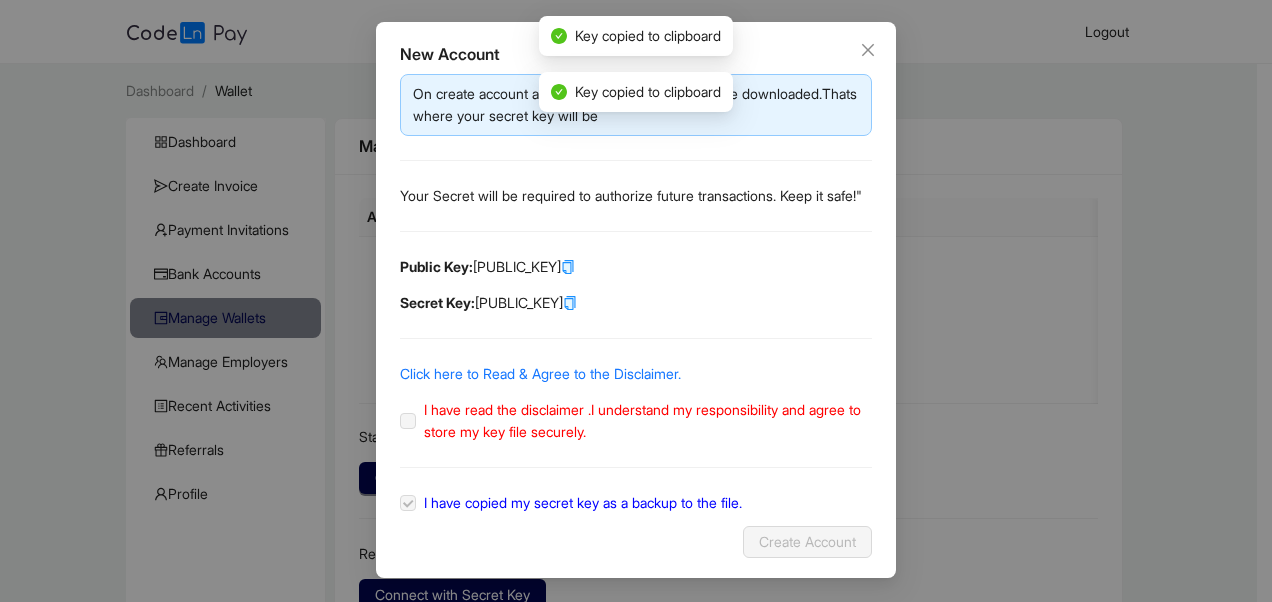 click on "I have read the disclaimer .I understand my responsibility and agree to store my key file securely." 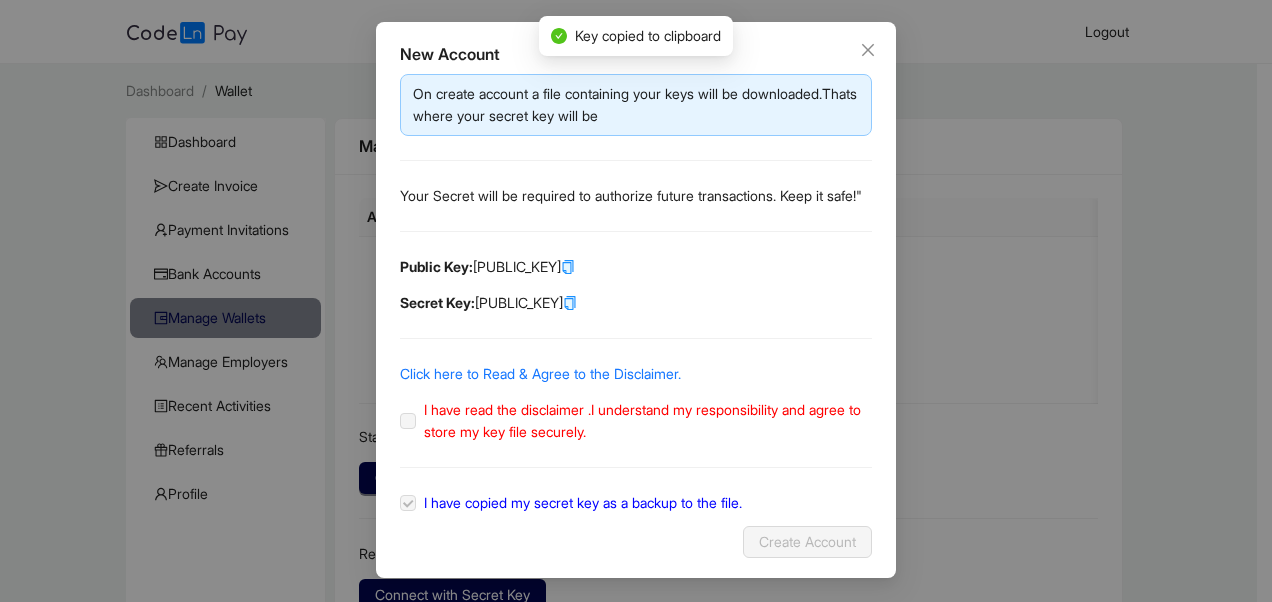 drag, startPoint x: 428, startPoint y: 419, endPoint x: 444, endPoint y: 419, distance: 16 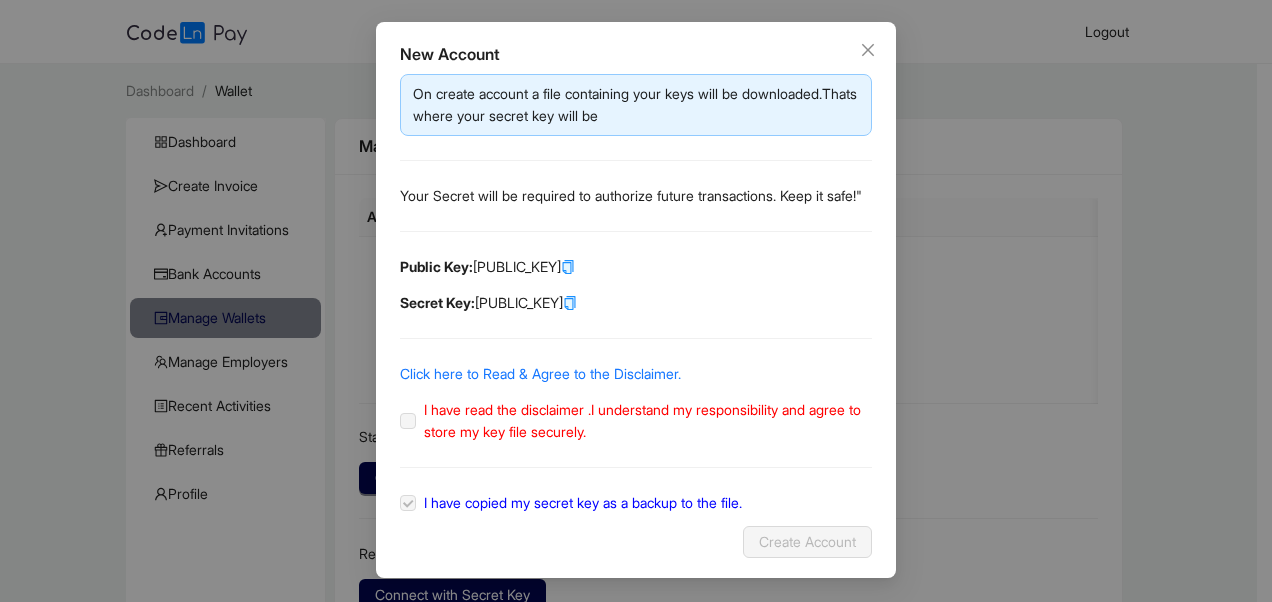 click on "I have read the disclaimer .I understand my responsibility and agree to store my key file securely." 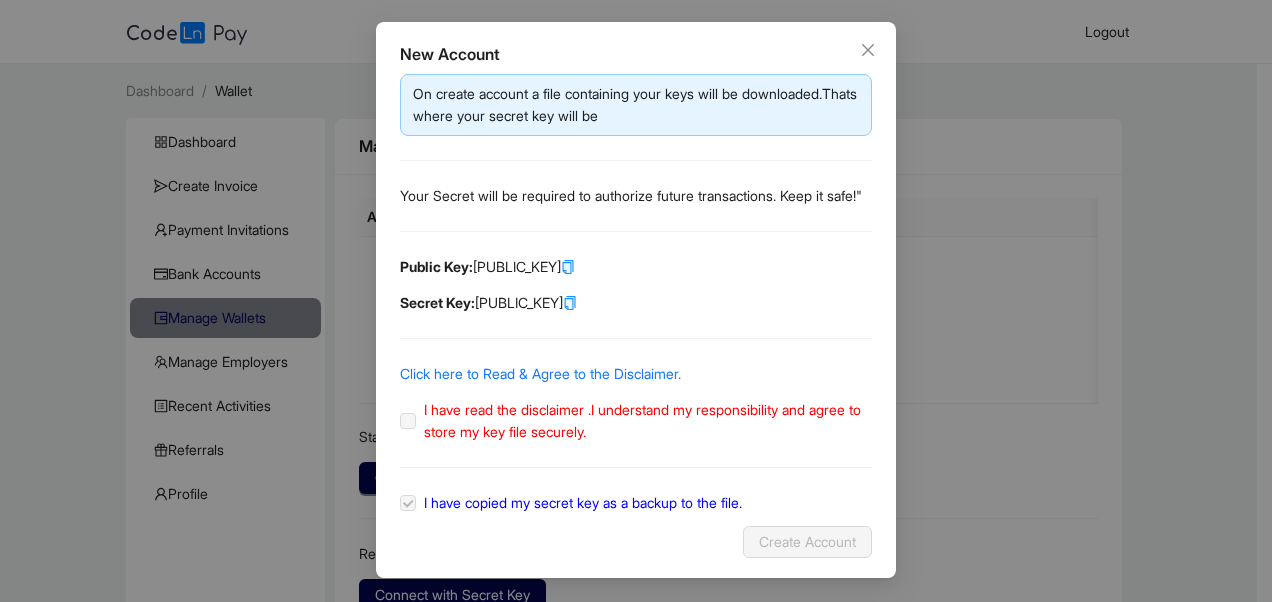 click on "I have read the disclaimer .I understand my responsibility and agree to store my key file securely." 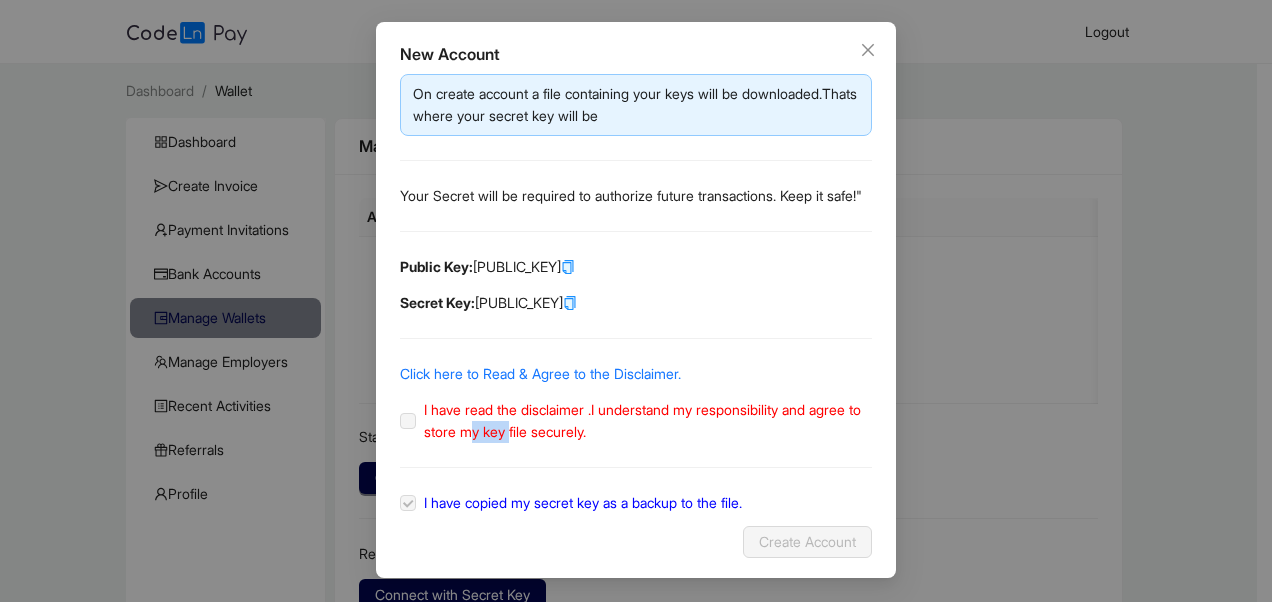 drag, startPoint x: 525, startPoint y: 438, endPoint x: 545, endPoint y: 430, distance: 21.540659 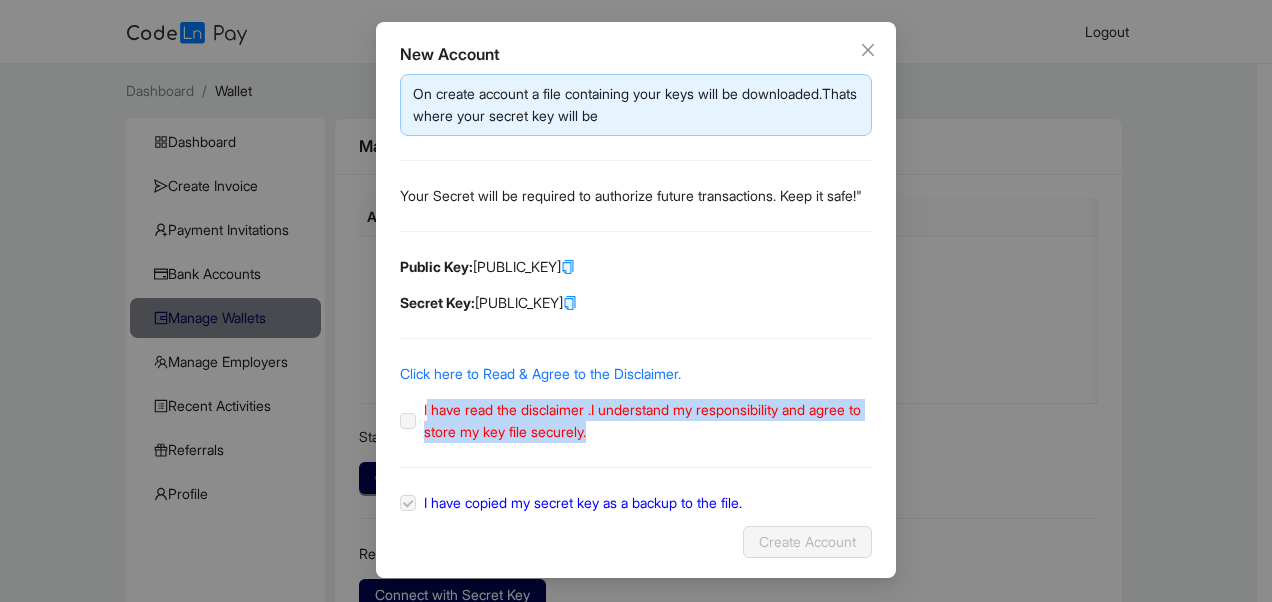 click on "I have read the disclaimer .I understand my responsibility and agree to store my key file securely." 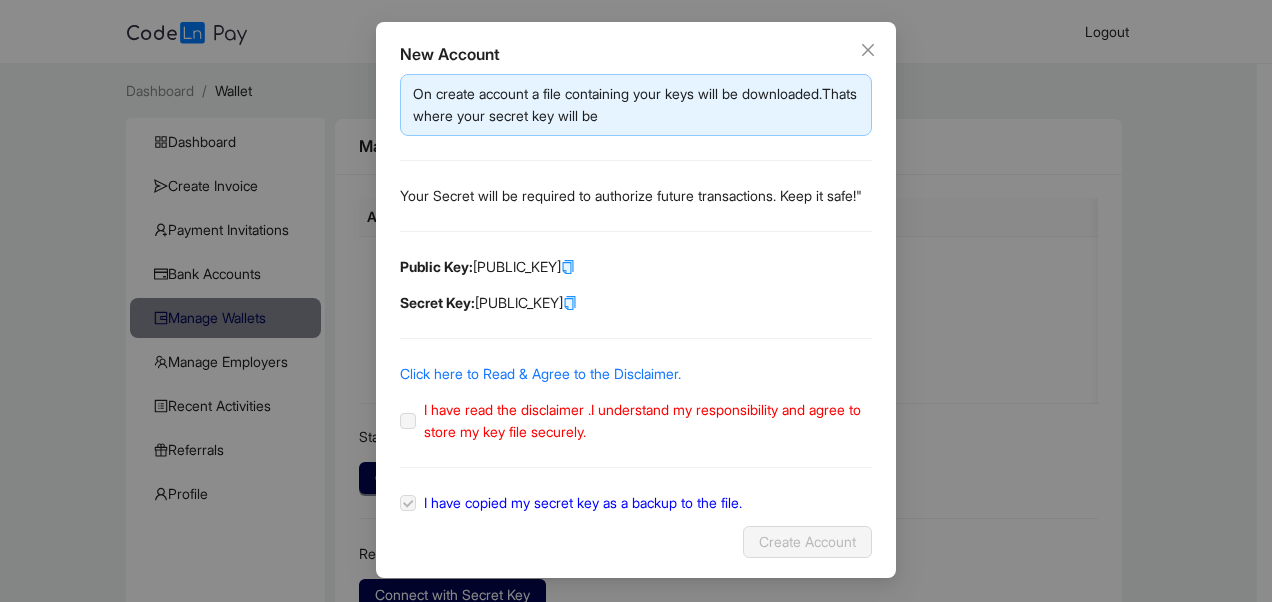 click on "On create account  a file containing your keys will be downloaded.Thats where your secret key will be  Your Secret will be required to authorize future transactions. Keep it safe!"  Public Key:  [PUBLIC_KEY]  Secret Key:  [SECRET_KEY]   Click here to Read & Agree to the Disclaimer.   I have read the disclaimer .I understand my responsibility and agree to store my key file securely.   I have copied my secret key as a backup to the file." at bounding box center [636, 294] 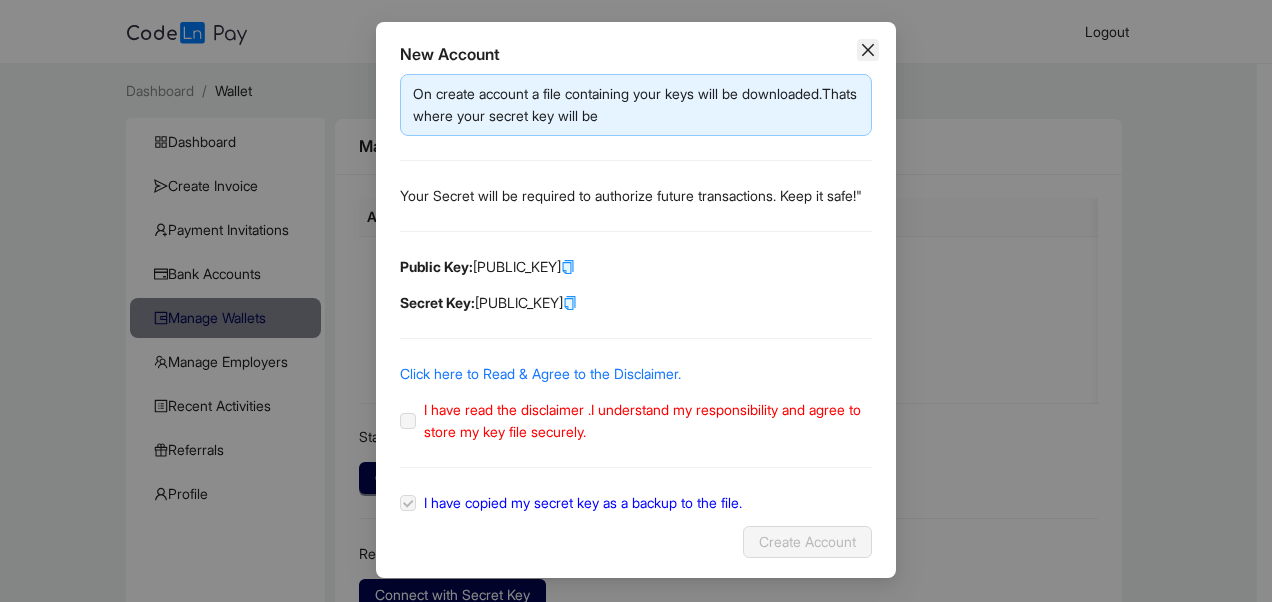 click 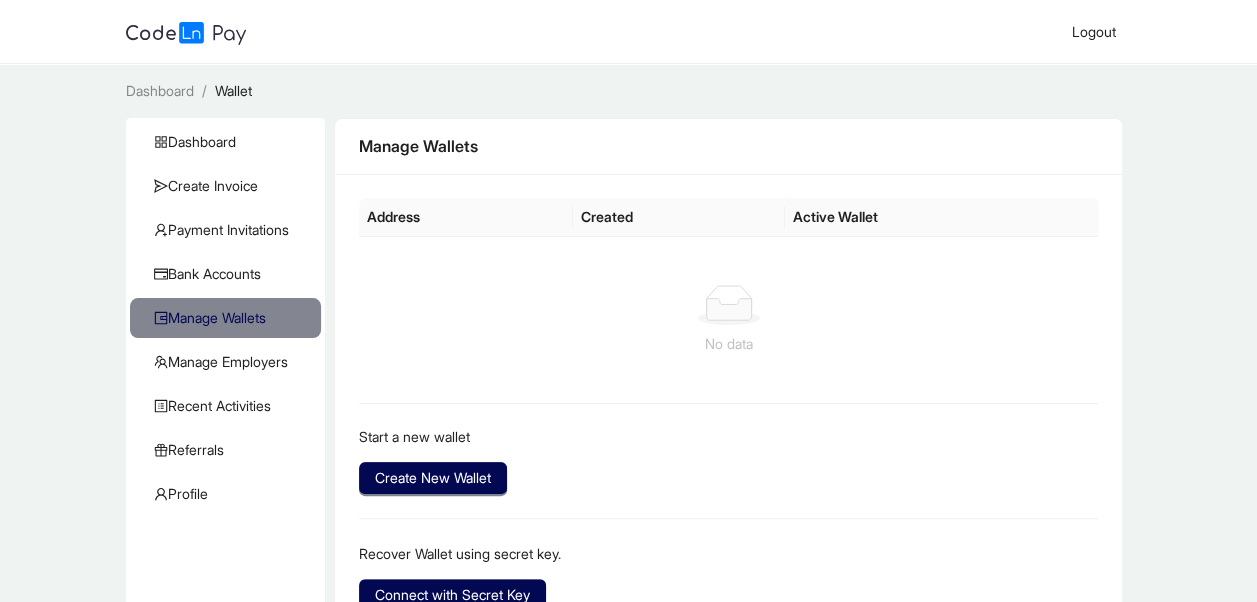 scroll, scrollTop: 0, scrollLeft: 0, axis: both 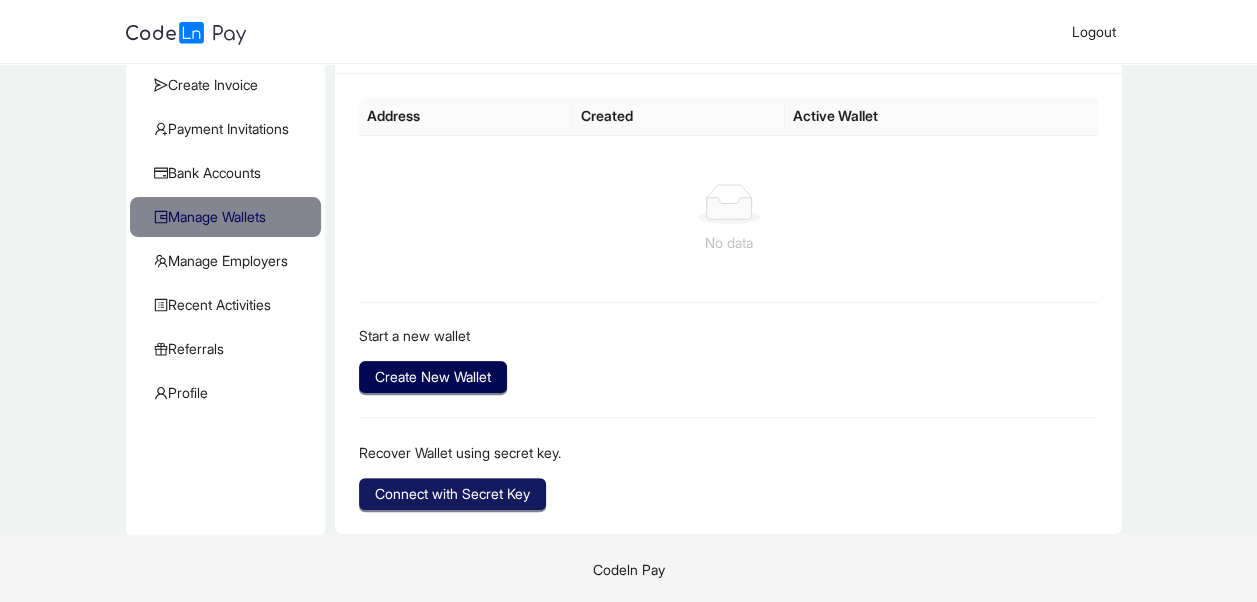 click on "Connect with Secret Key" 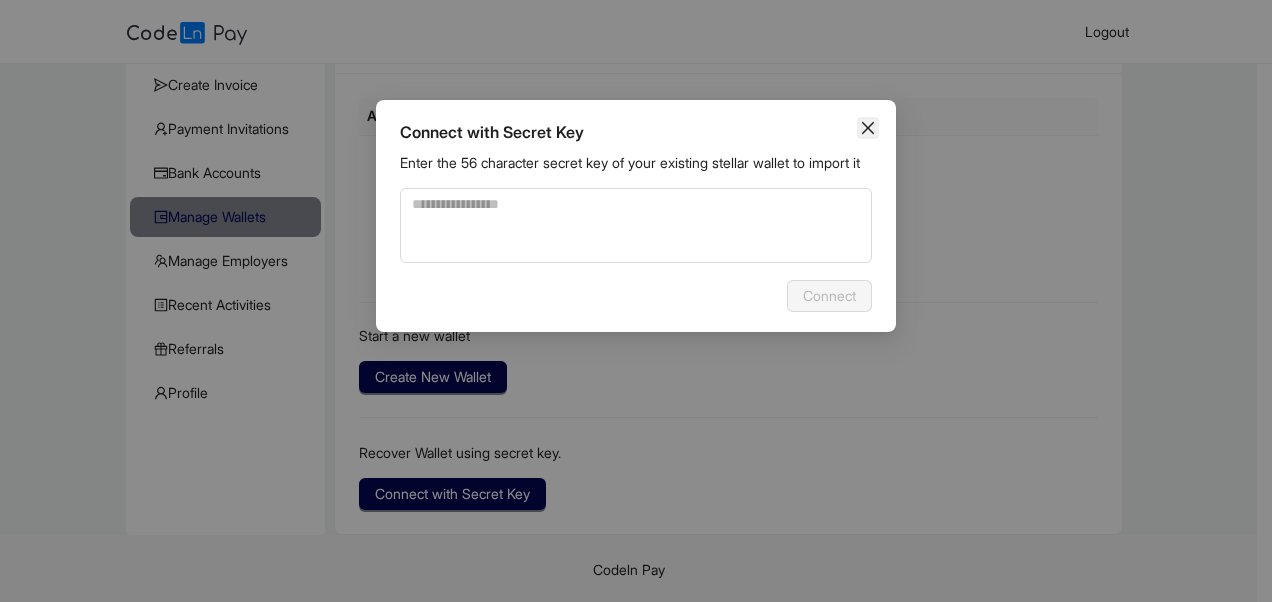 click 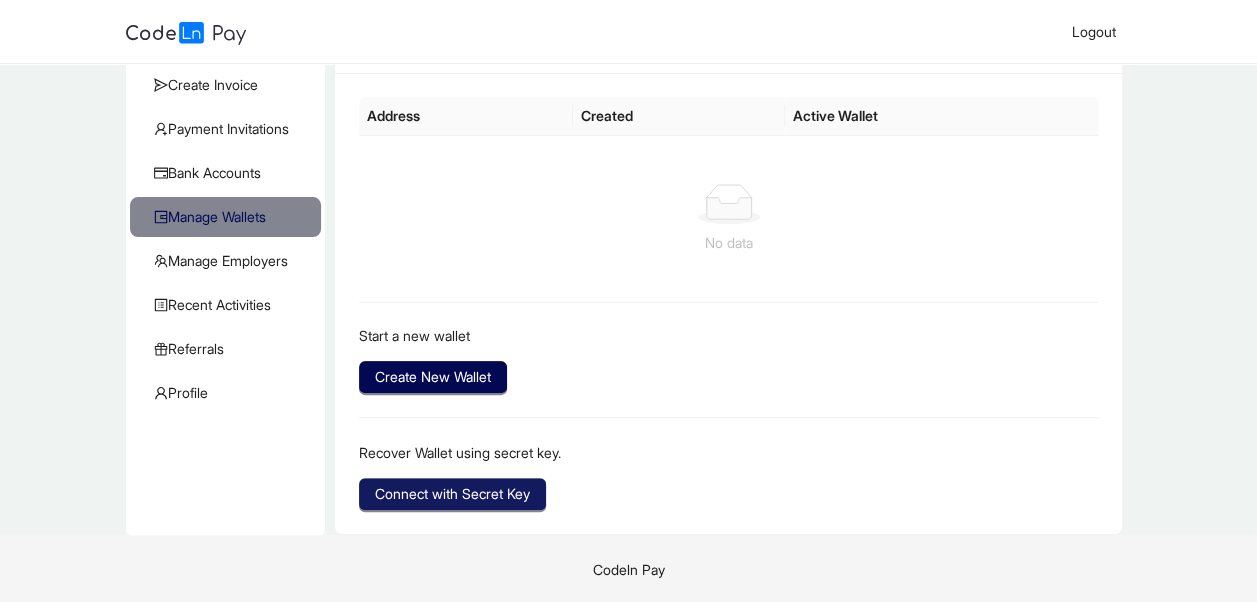 click on "Connect with Secret Key" 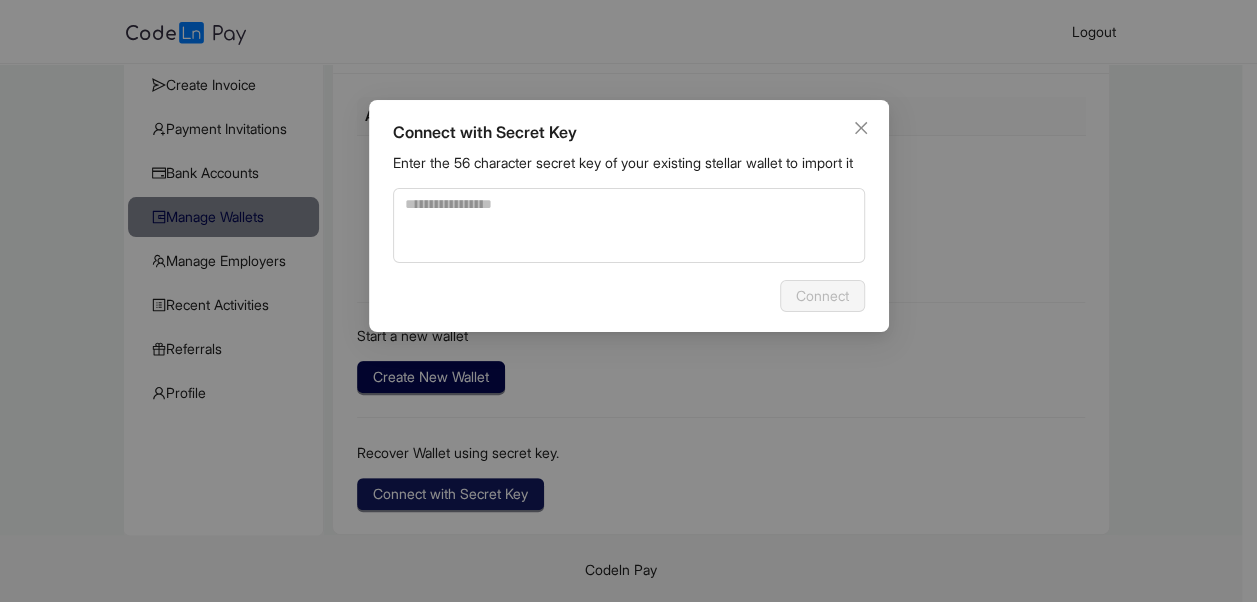type 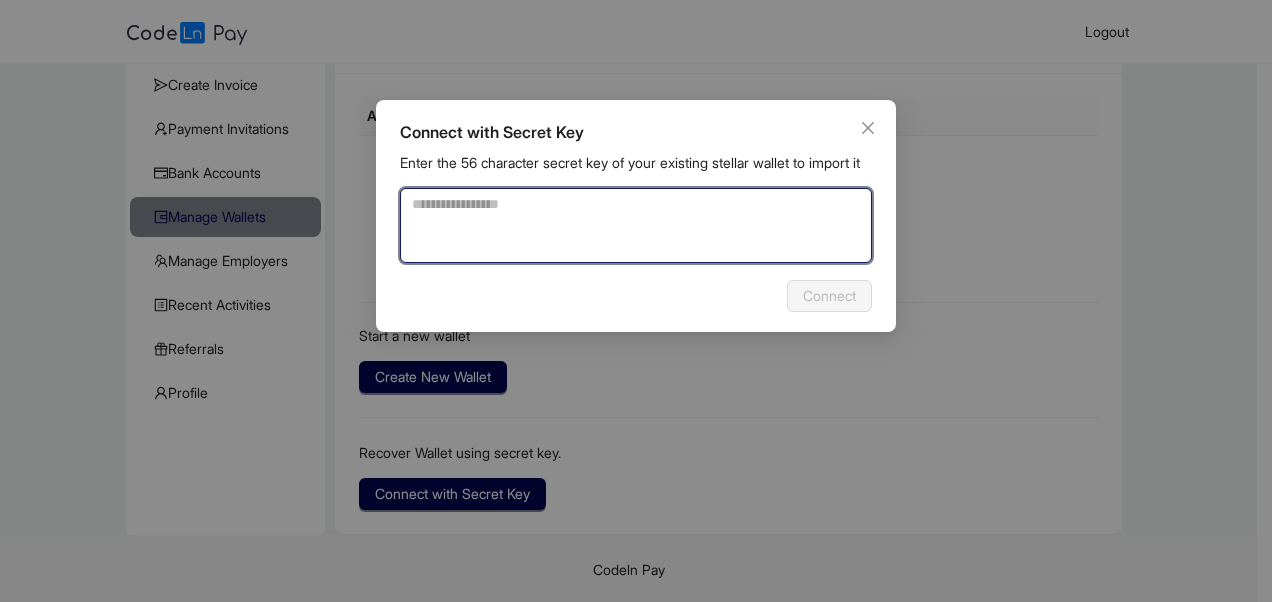 click 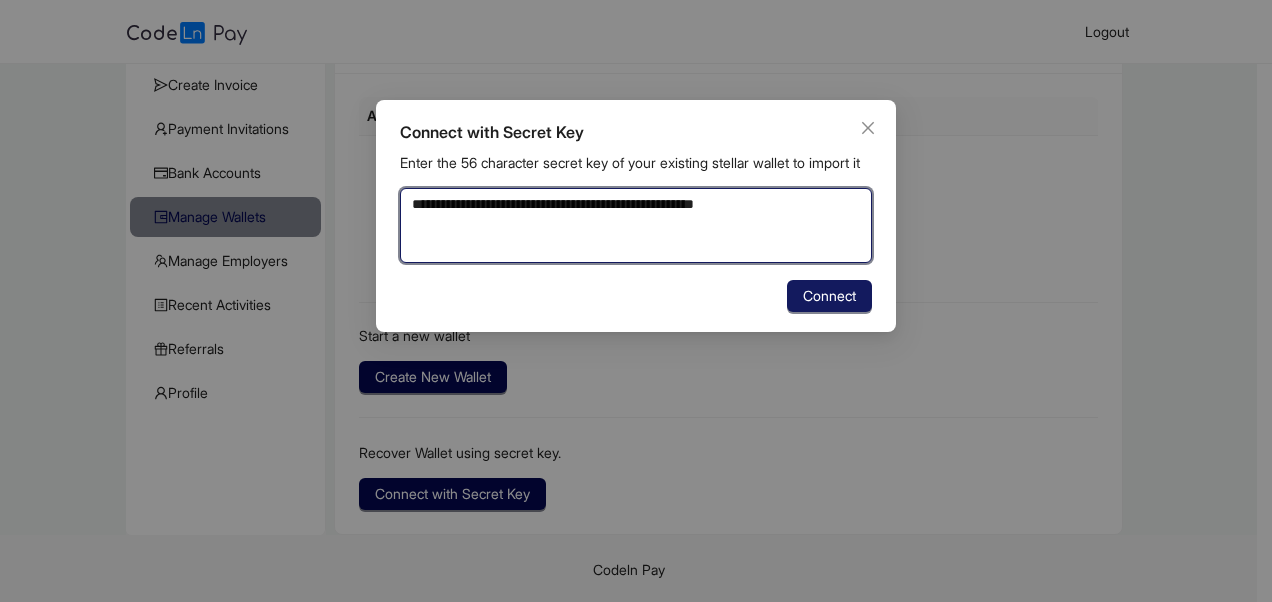 type on "**********" 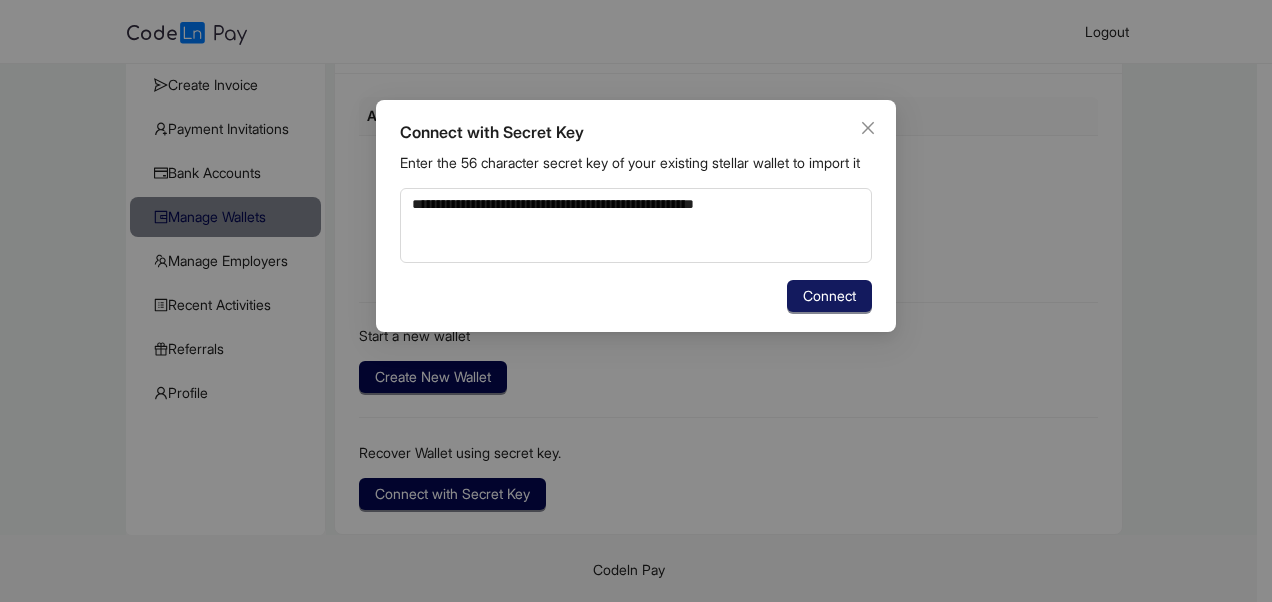 click on "Connect" 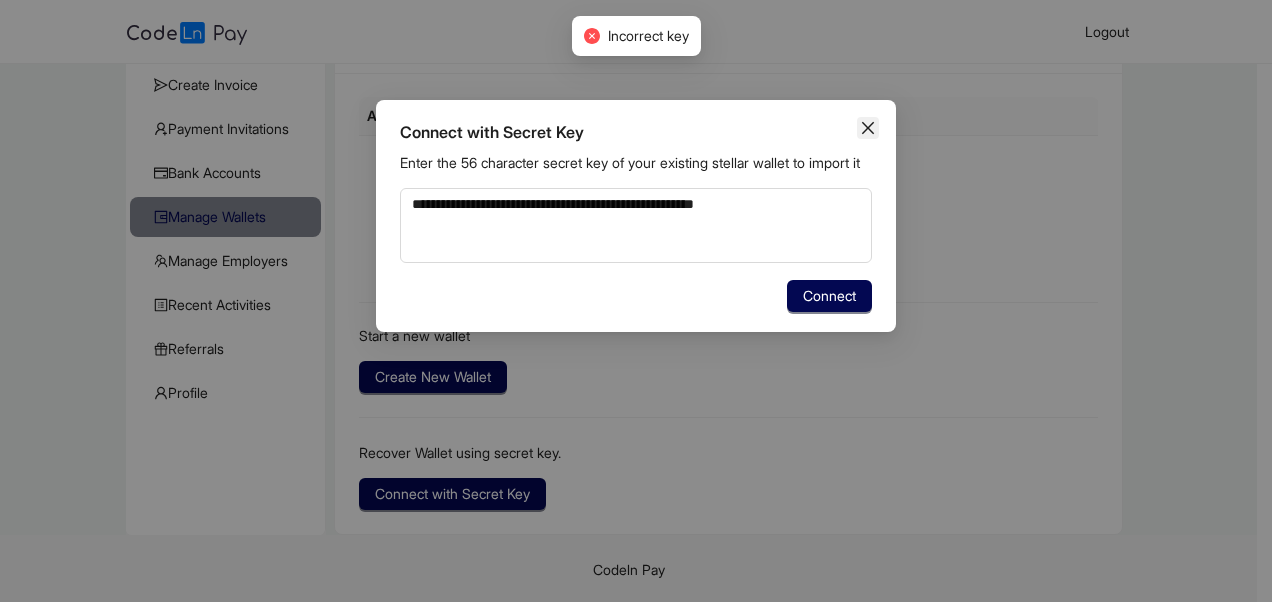 click 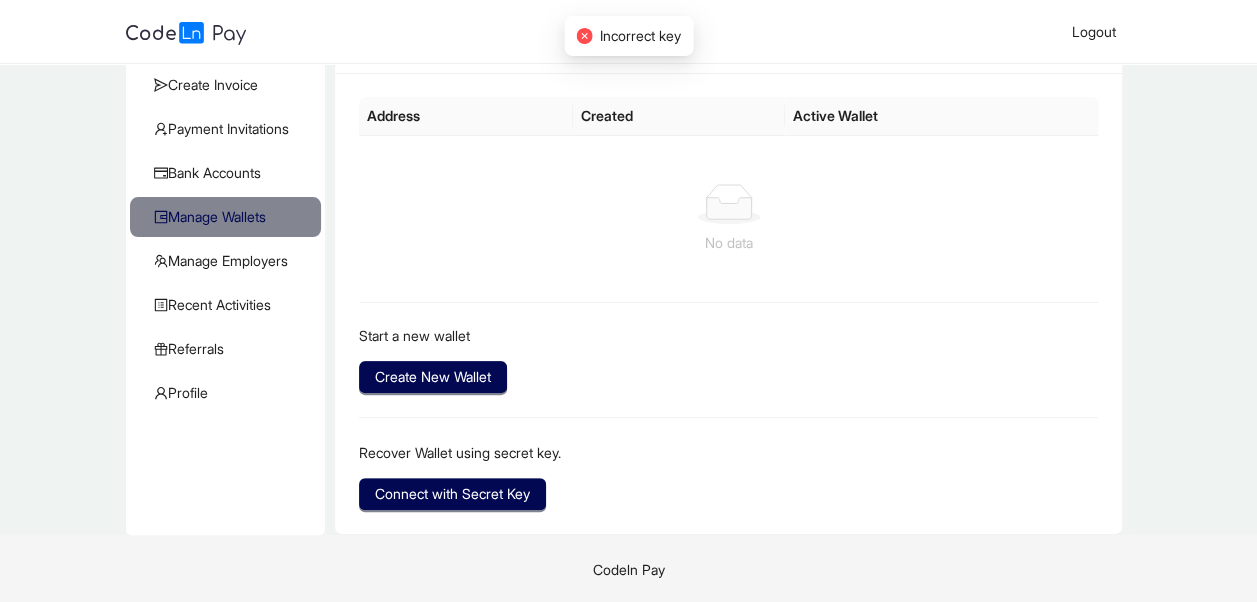 type 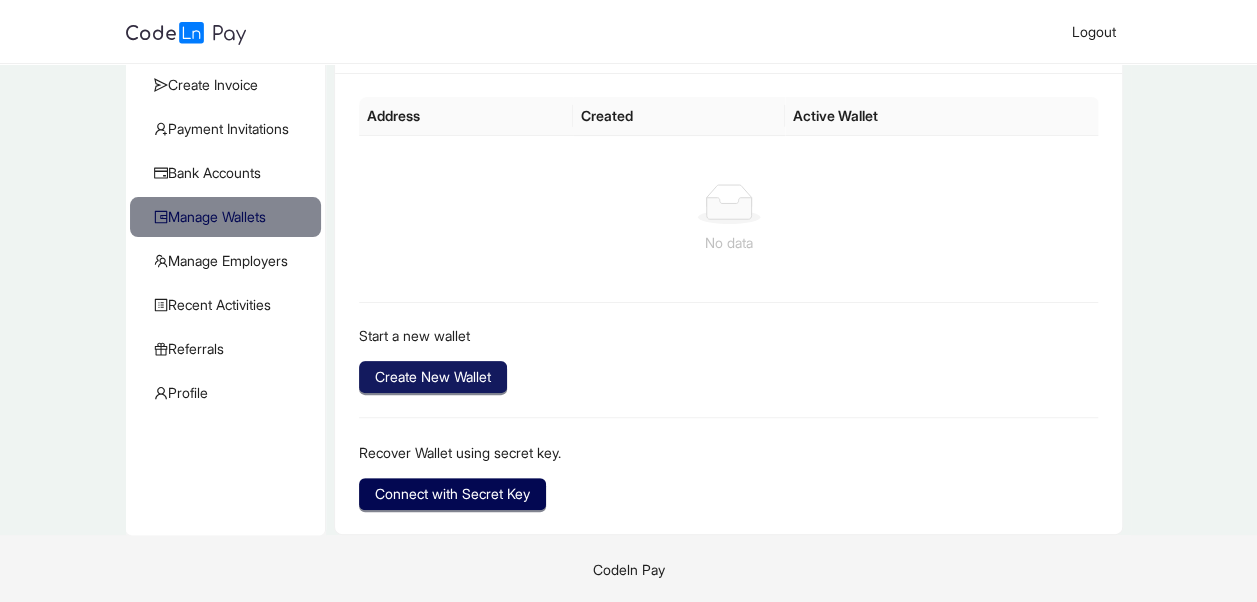 click on "Create New Wallet" 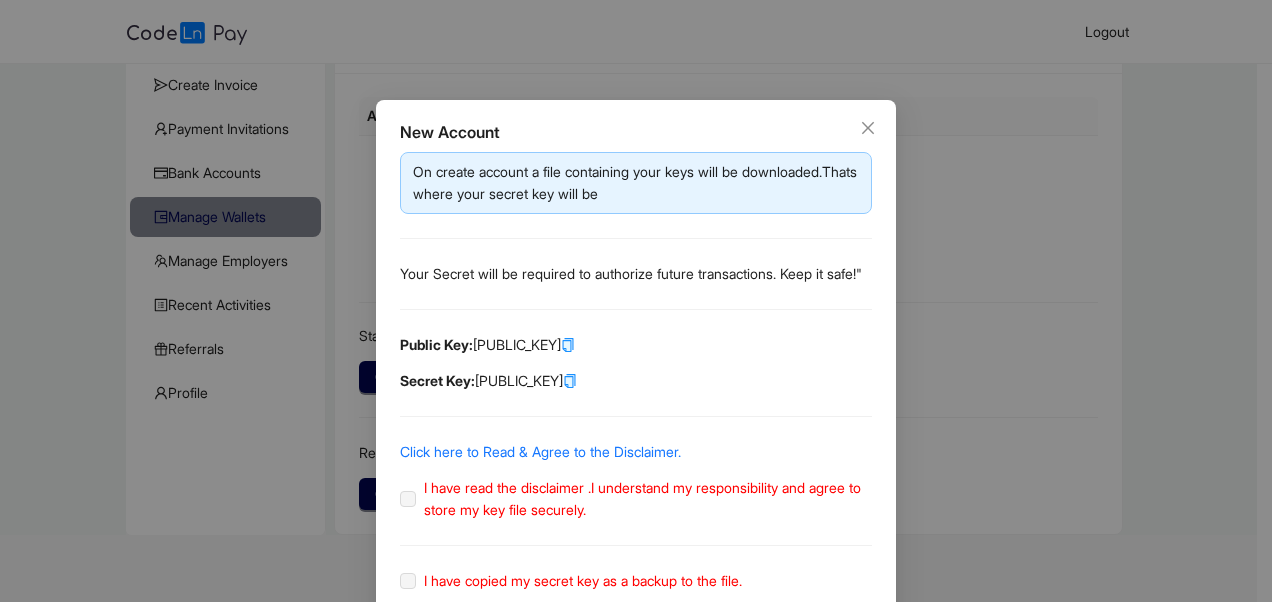 click on "I have read the disclaimer .I understand my responsibility and agree to store my key file securely." 